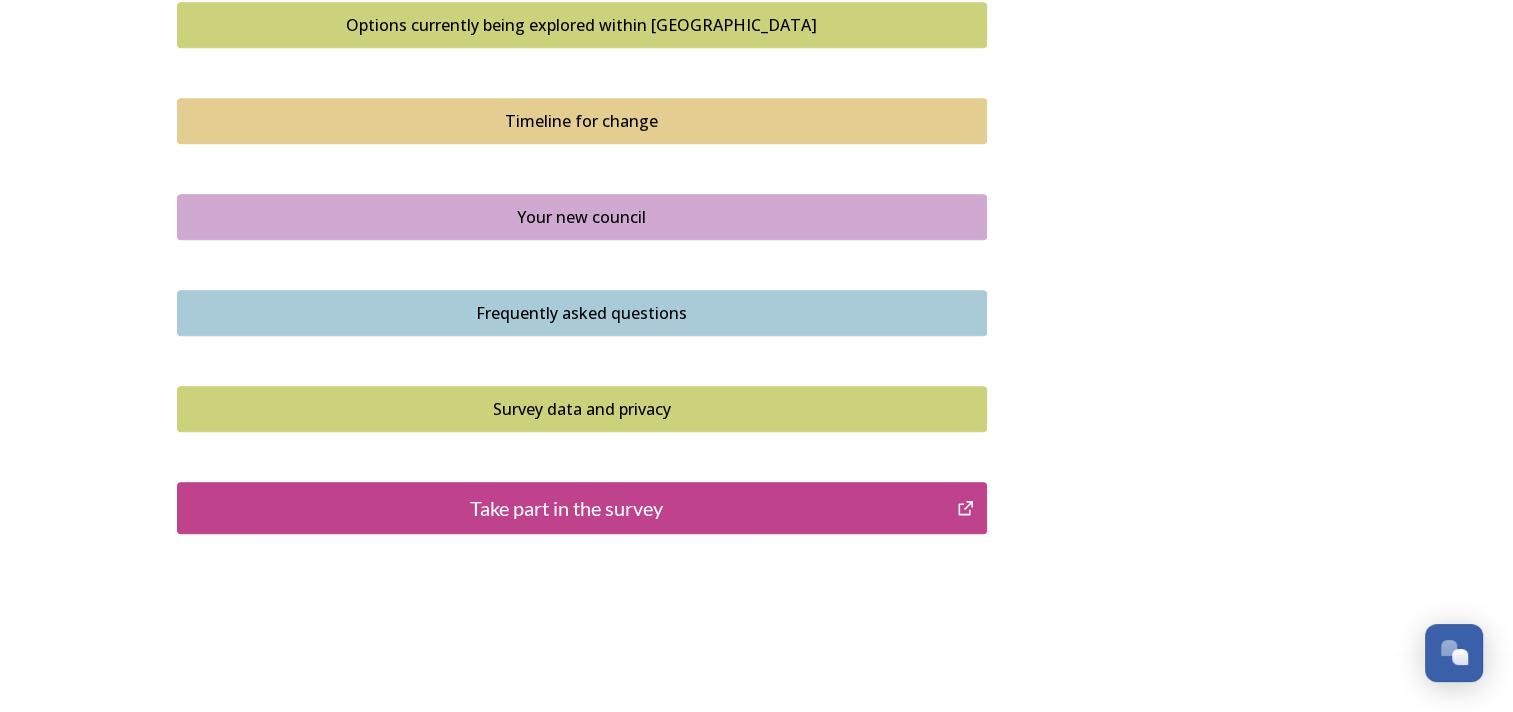 scroll, scrollTop: 1400, scrollLeft: 0, axis: vertical 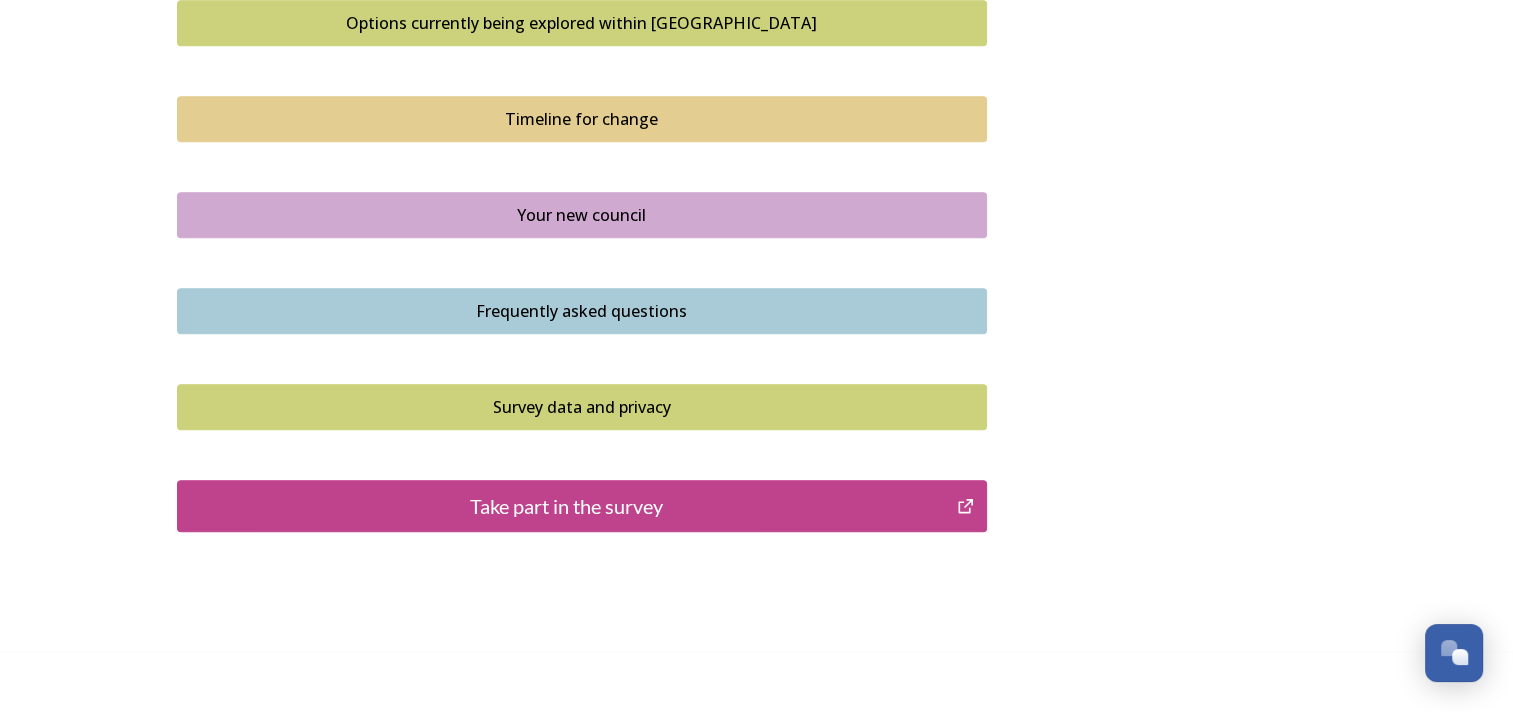 click on "Take part in the survey" at bounding box center [567, 506] 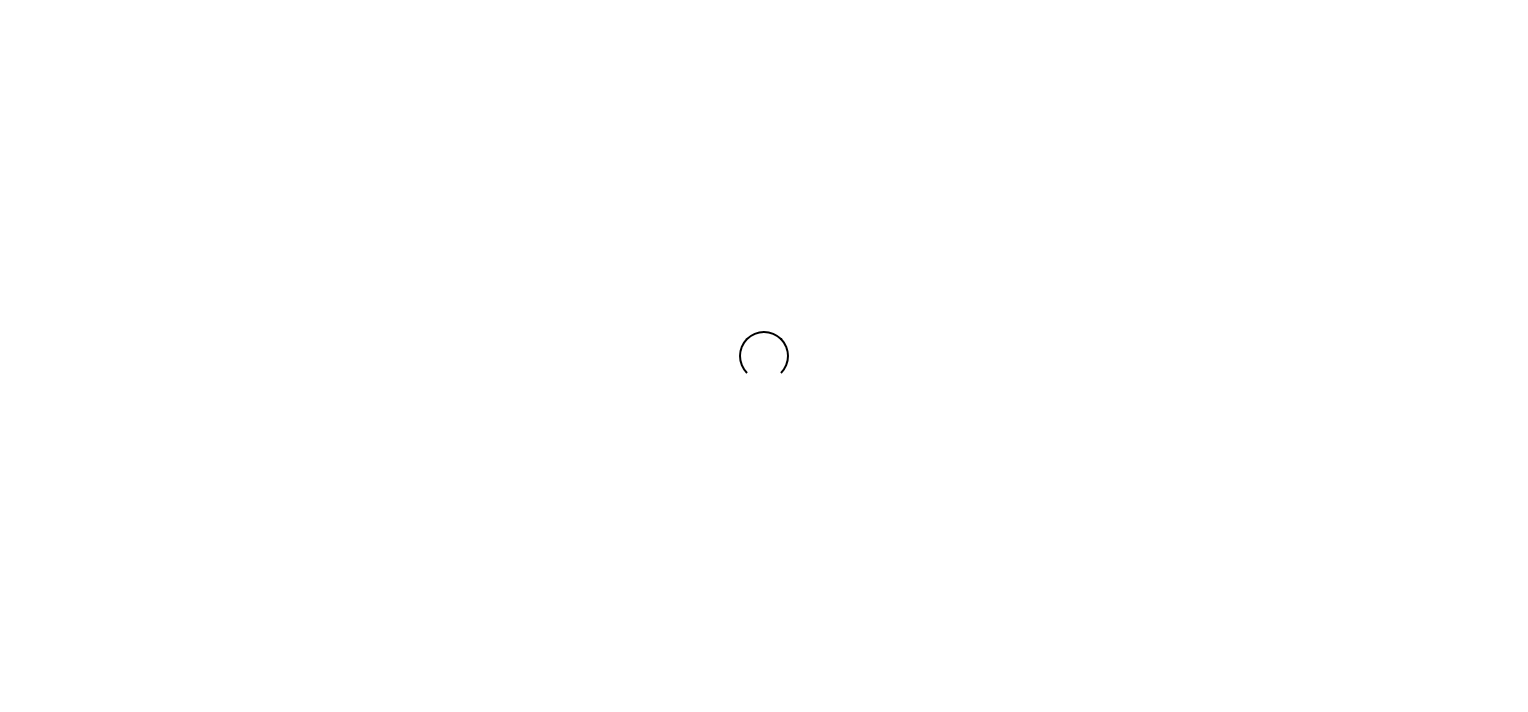 scroll, scrollTop: 0, scrollLeft: 0, axis: both 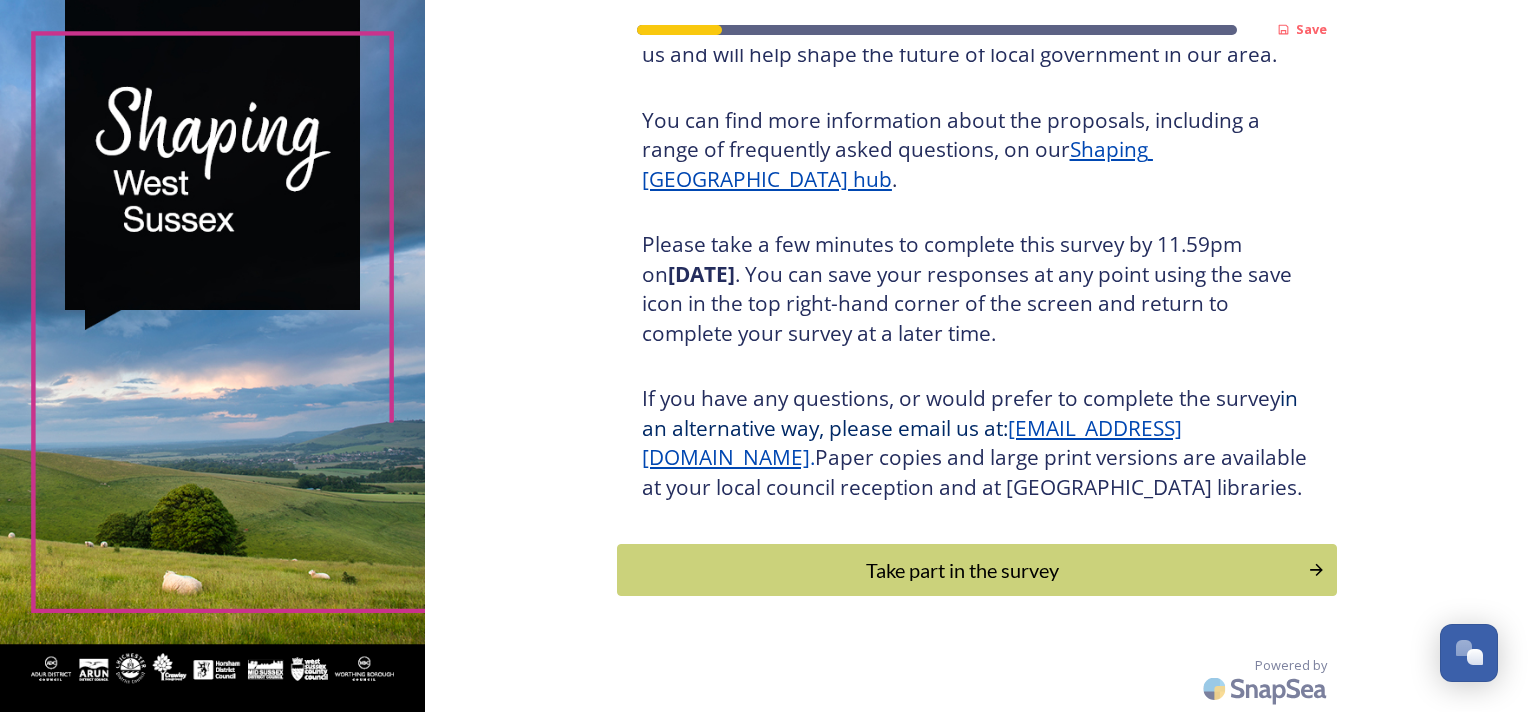 click on "Take part in the survey" at bounding box center [962, 570] 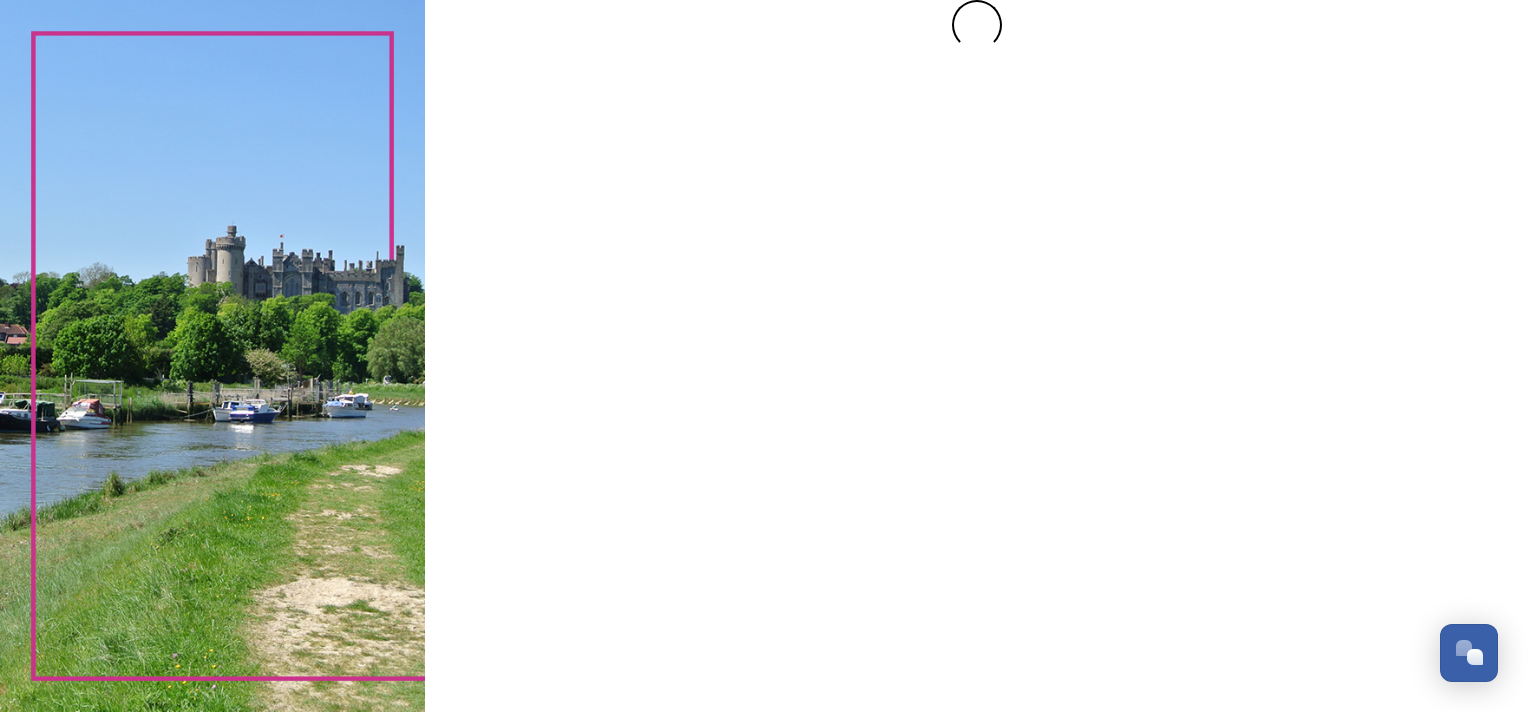scroll, scrollTop: 0, scrollLeft: 0, axis: both 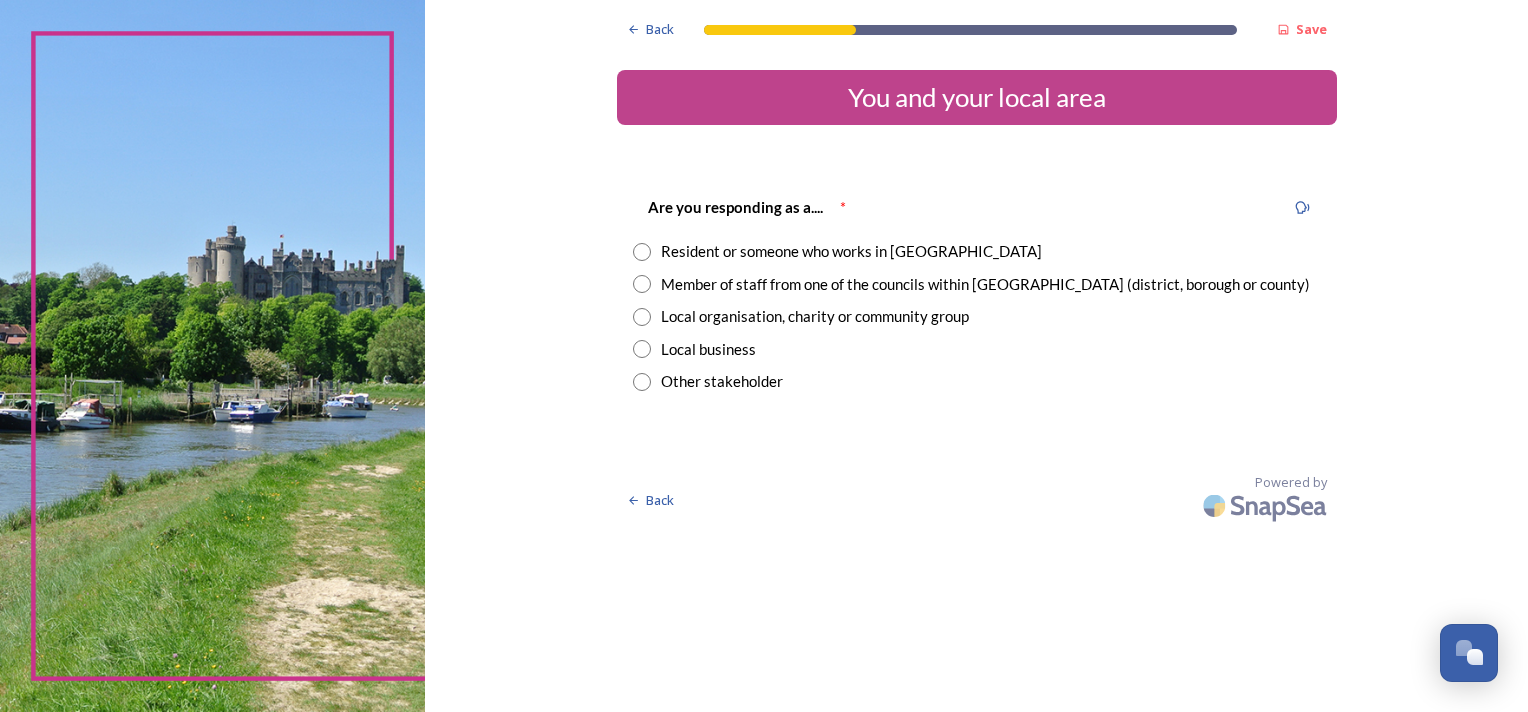 click at bounding box center [642, 284] 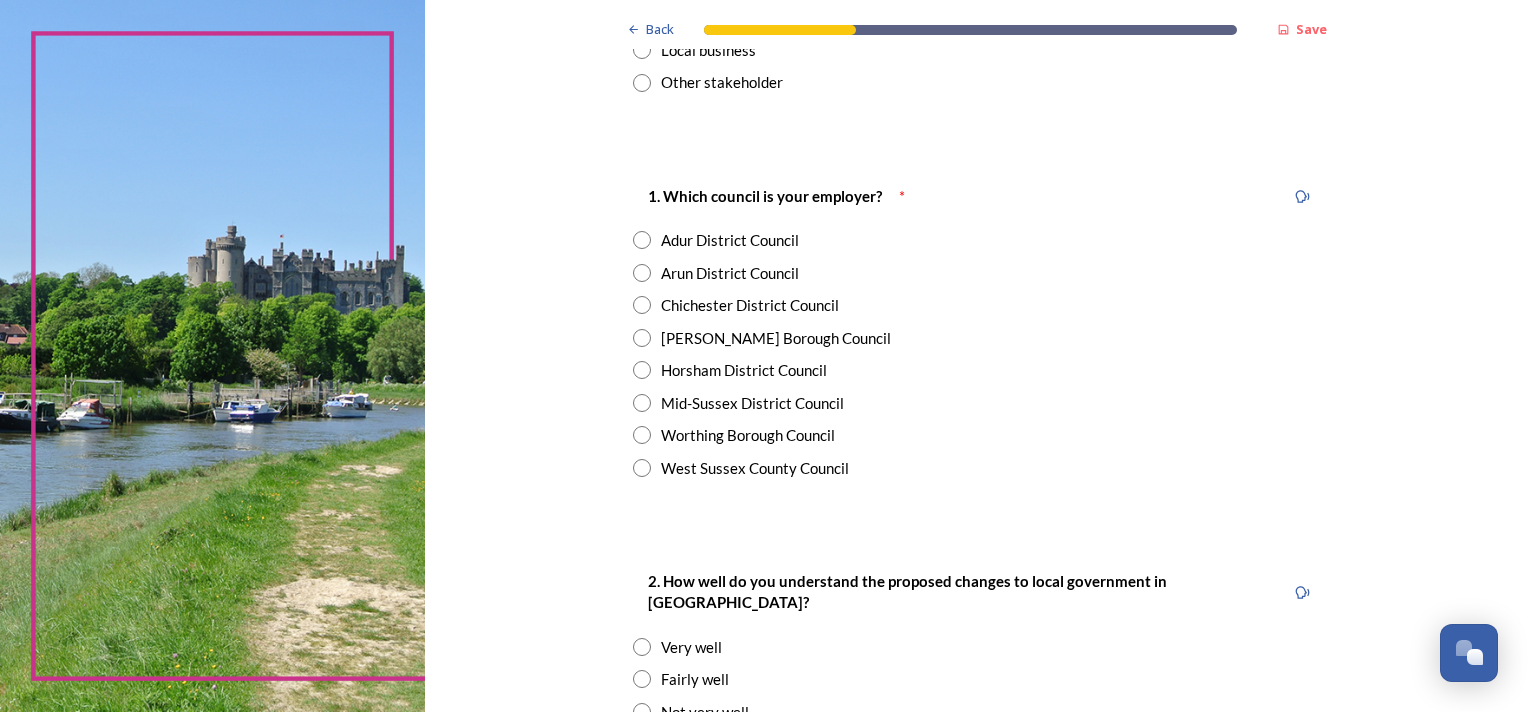 scroll, scrollTop: 300, scrollLeft: 0, axis: vertical 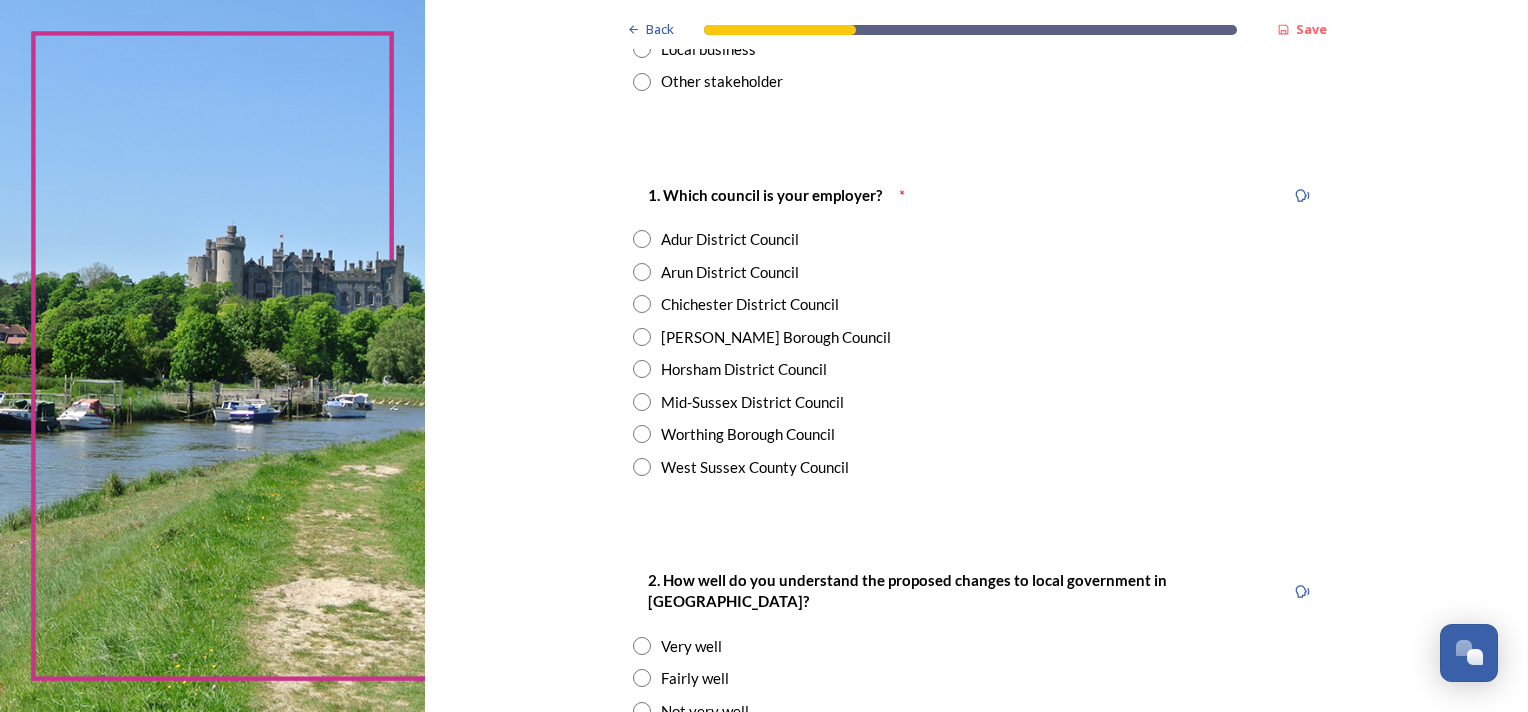 click at bounding box center [642, 272] 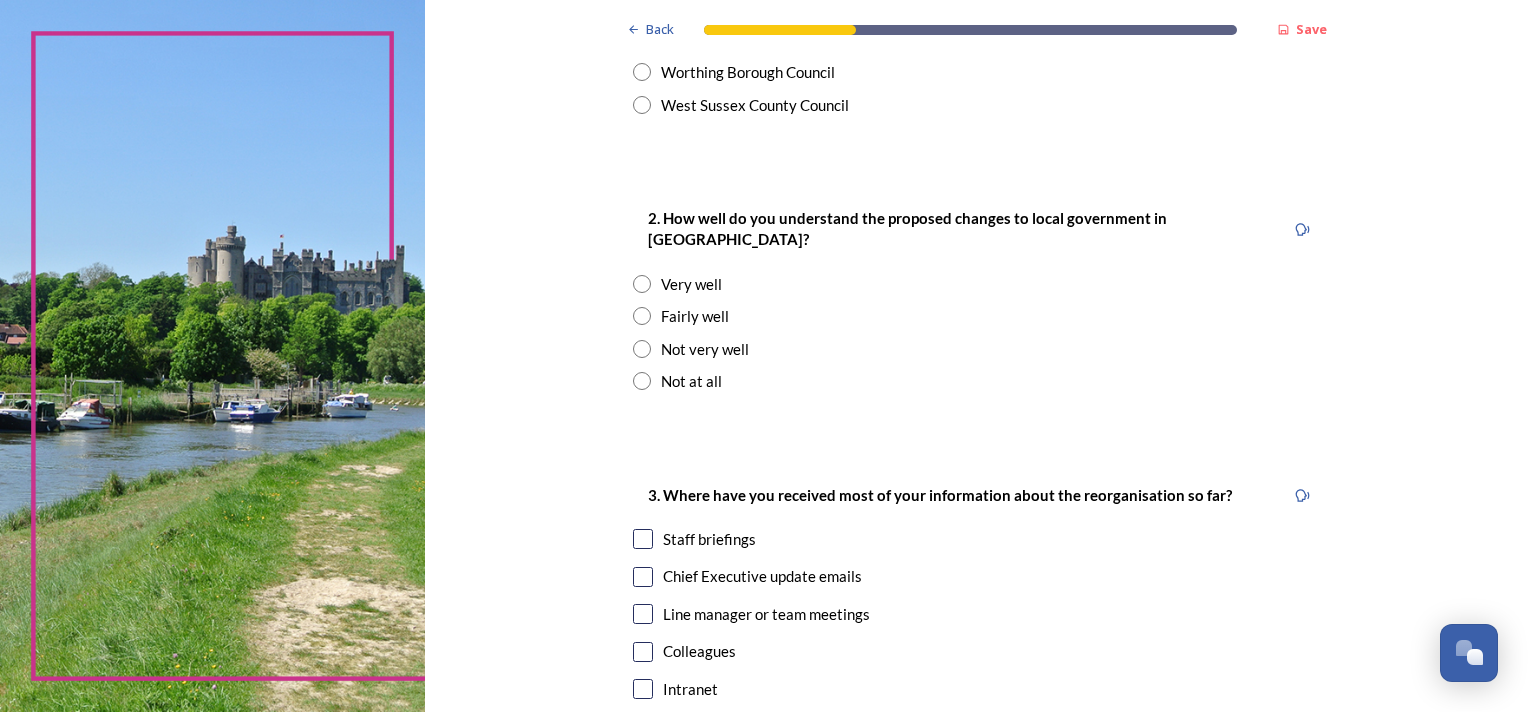 scroll, scrollTop: 700, scrollLeft: 0, axis: vertical 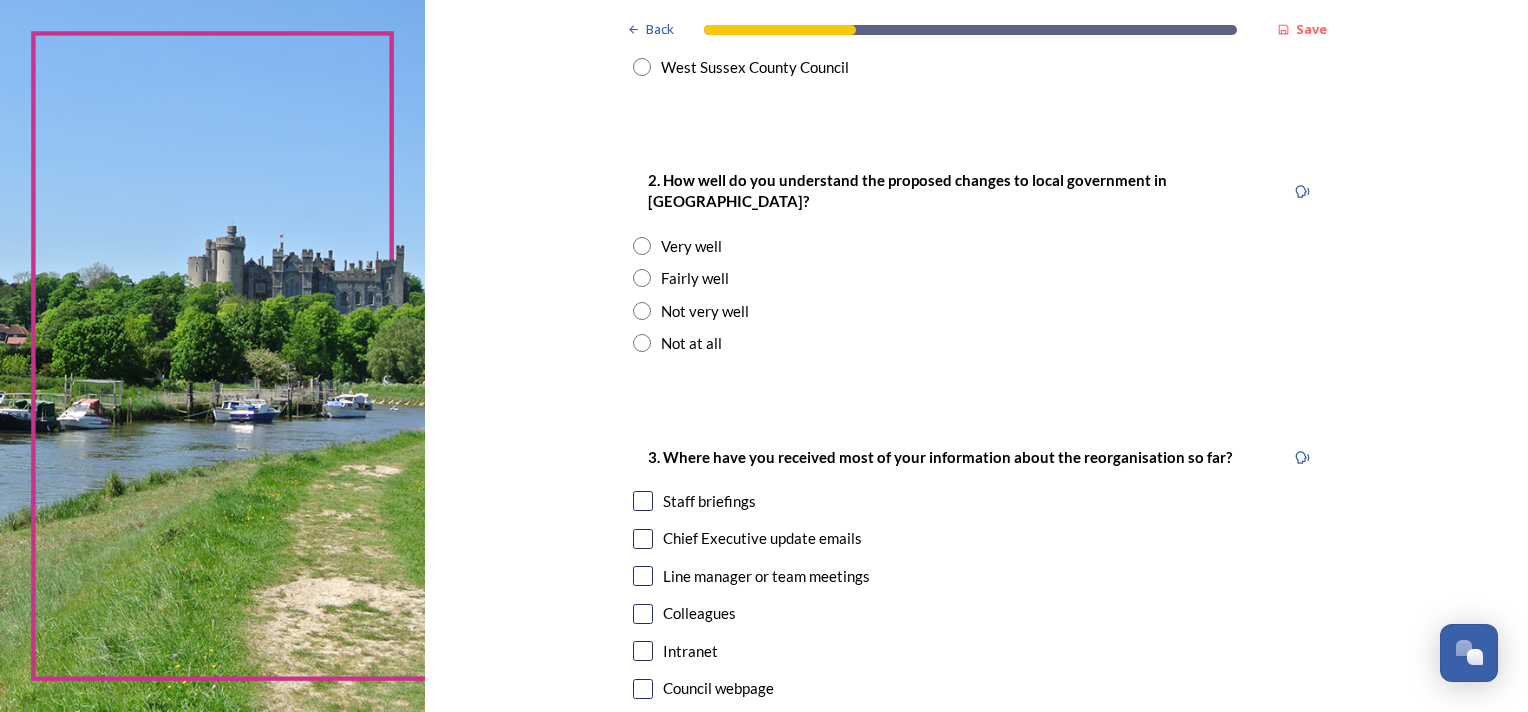click at bounding box center [642, 278] 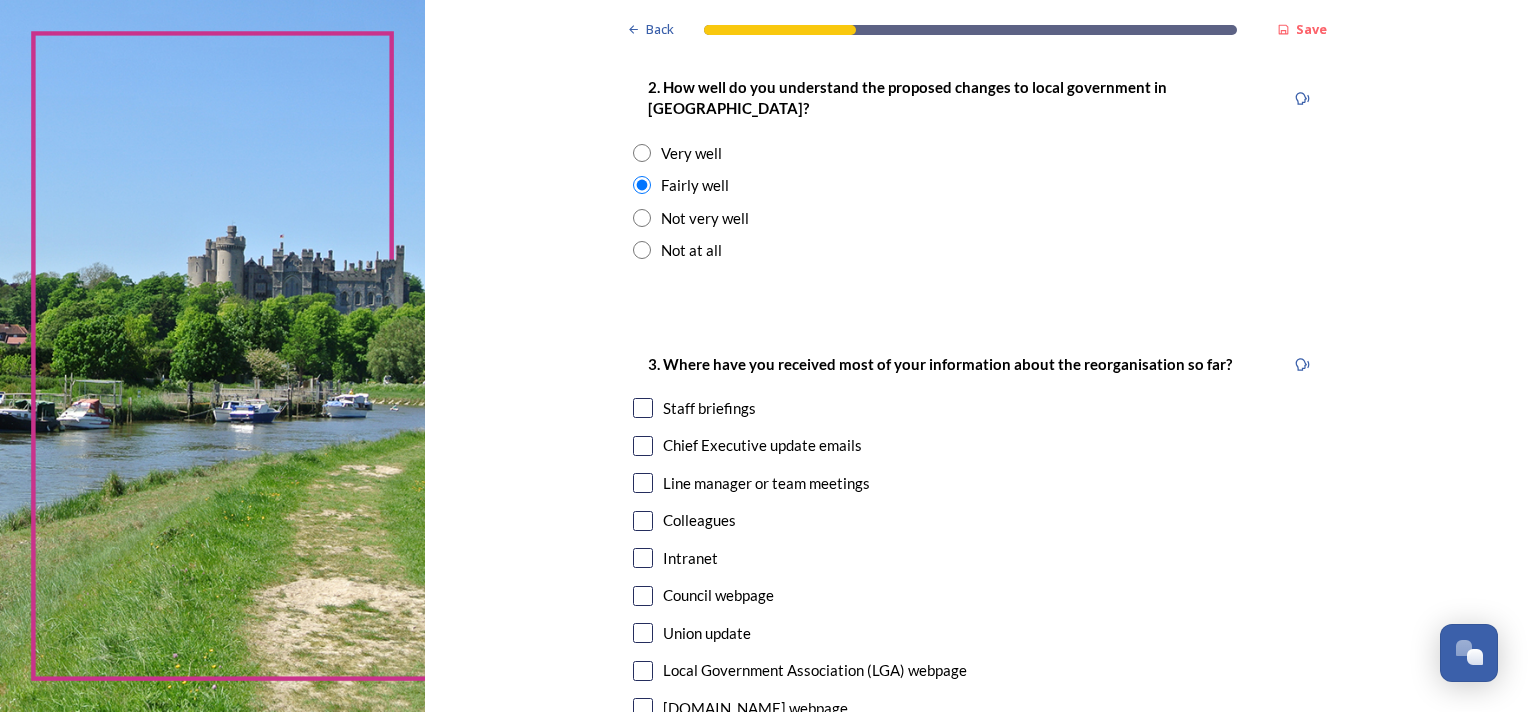 scroll, scrollTop: 900, scrollLeft: 0, axis: vertical 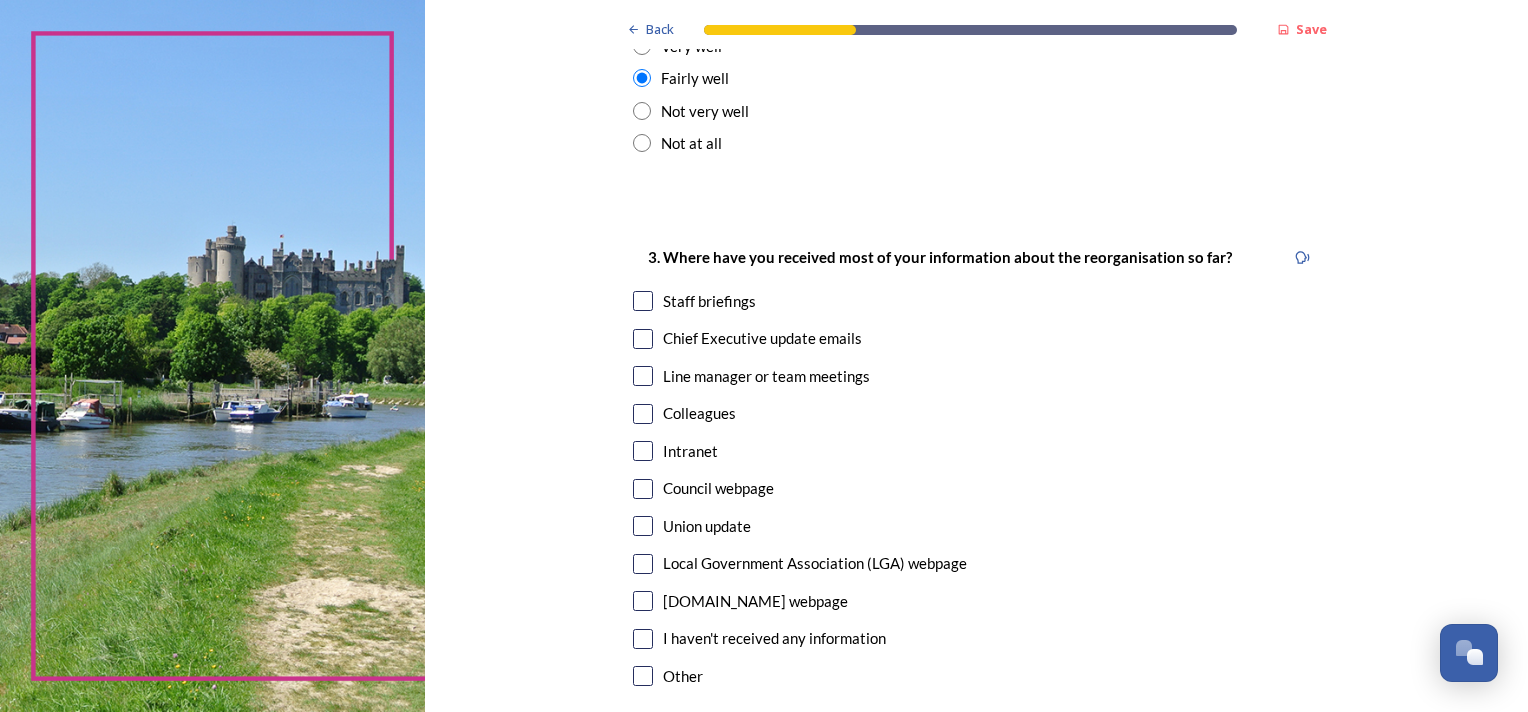 click at bounding box center [643, 301] 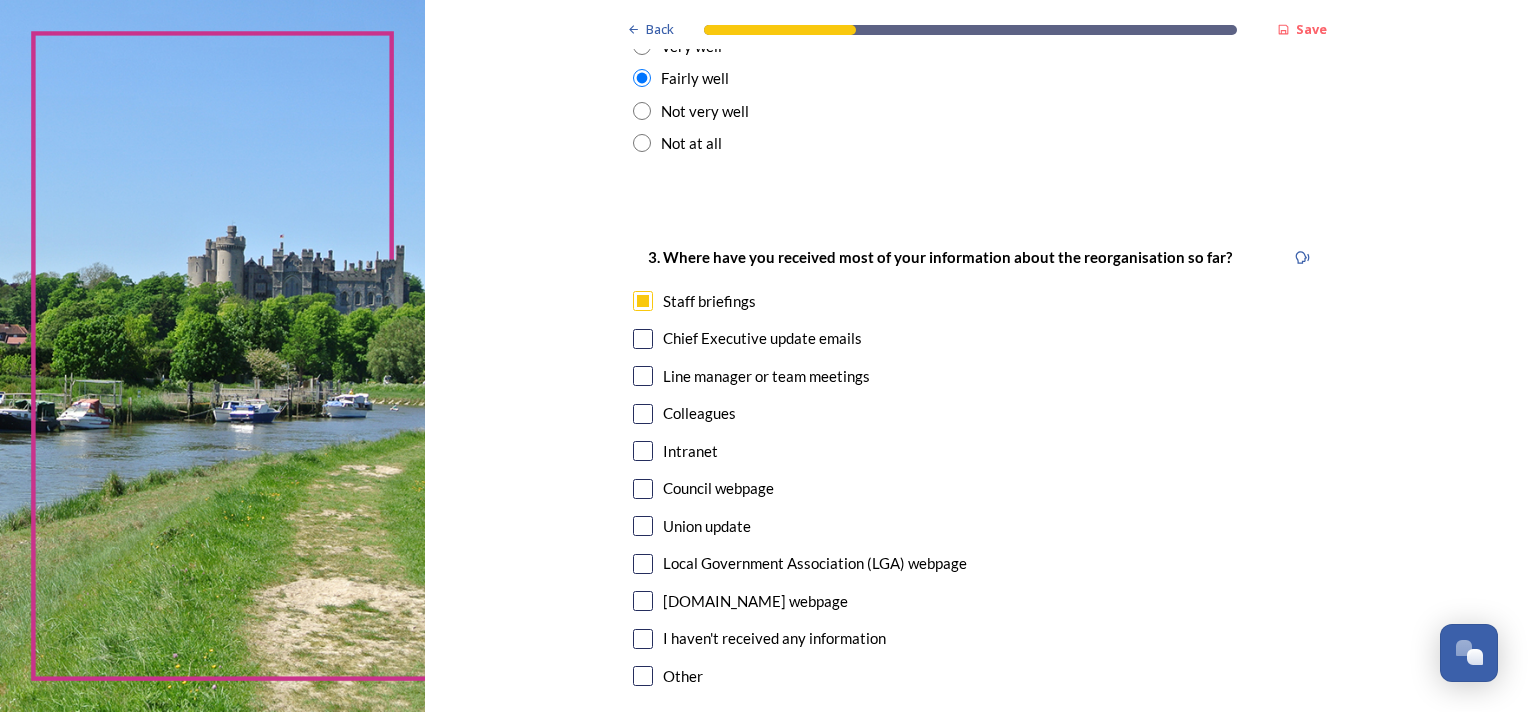 click at bounding box center [643, 339] 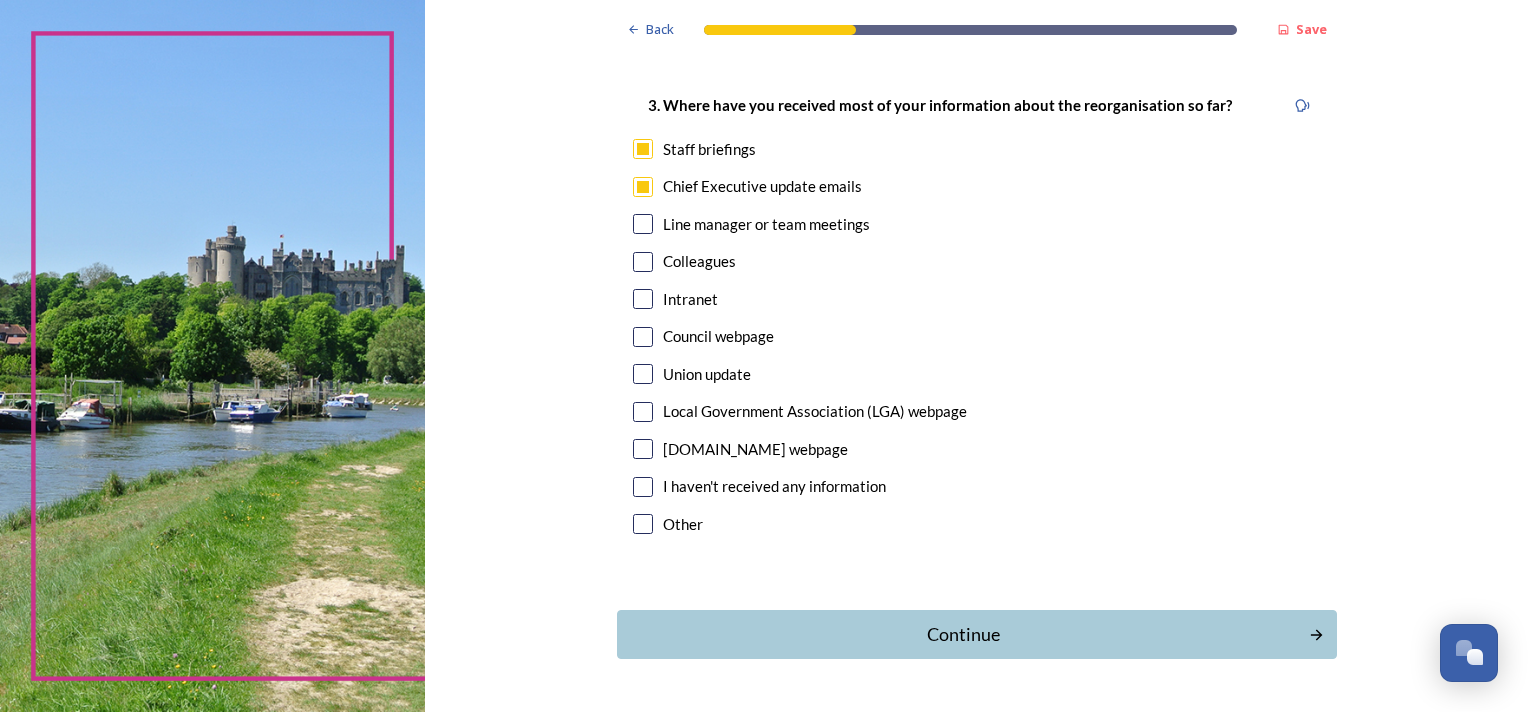 scroll, scrollTop: 1093, scrollLeft: 0, axis: vertical 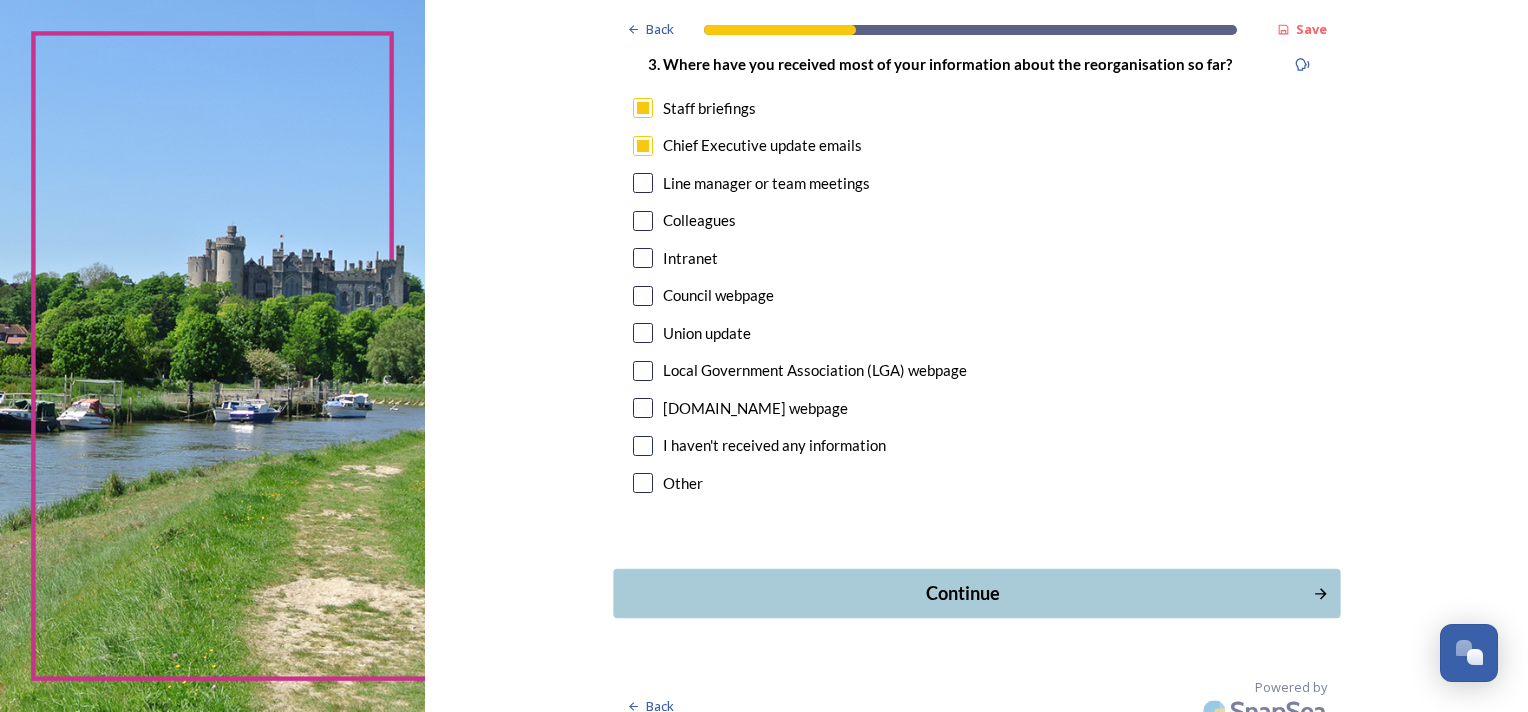 click on "Continue" at bounding box center (962, 593) 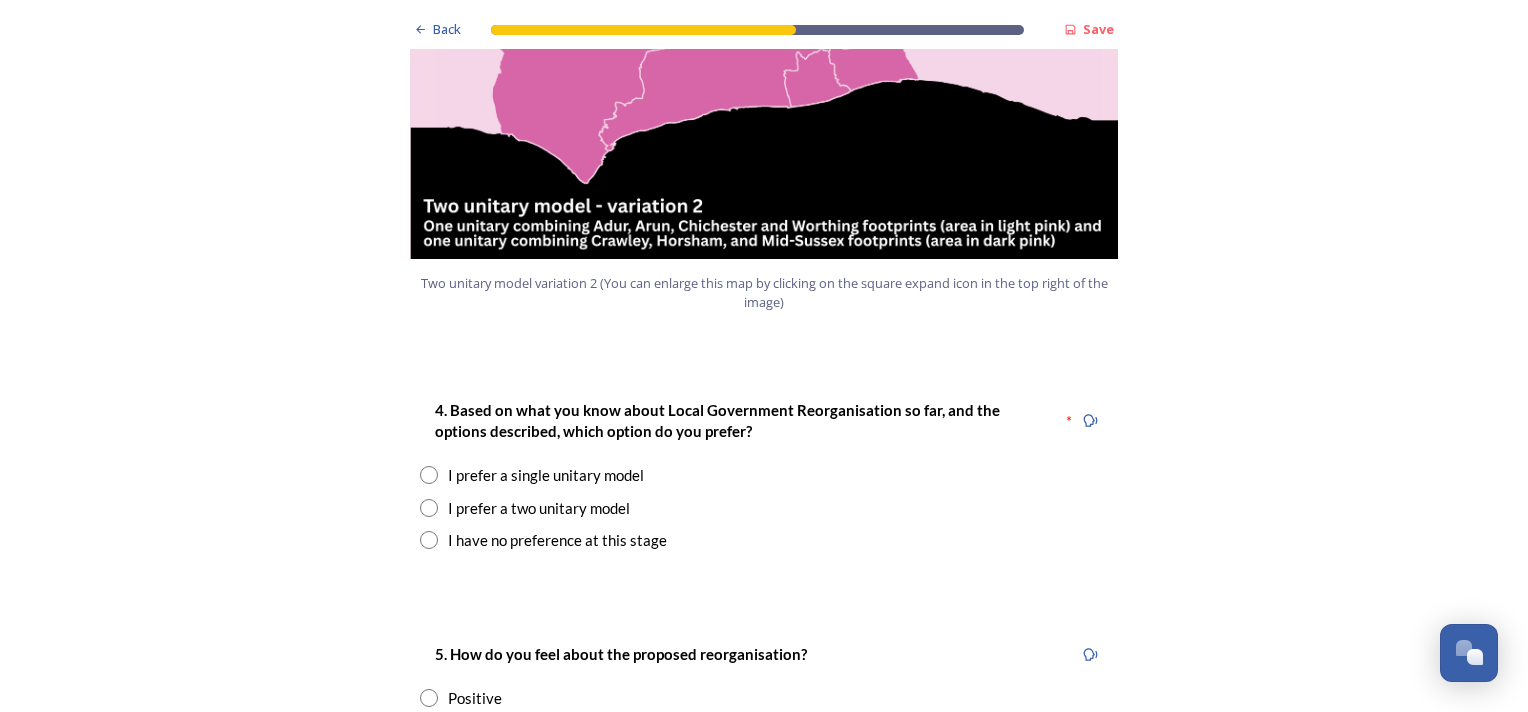 scroll, scrollTop: 2500, scrollLeft: 0, axis: vertical 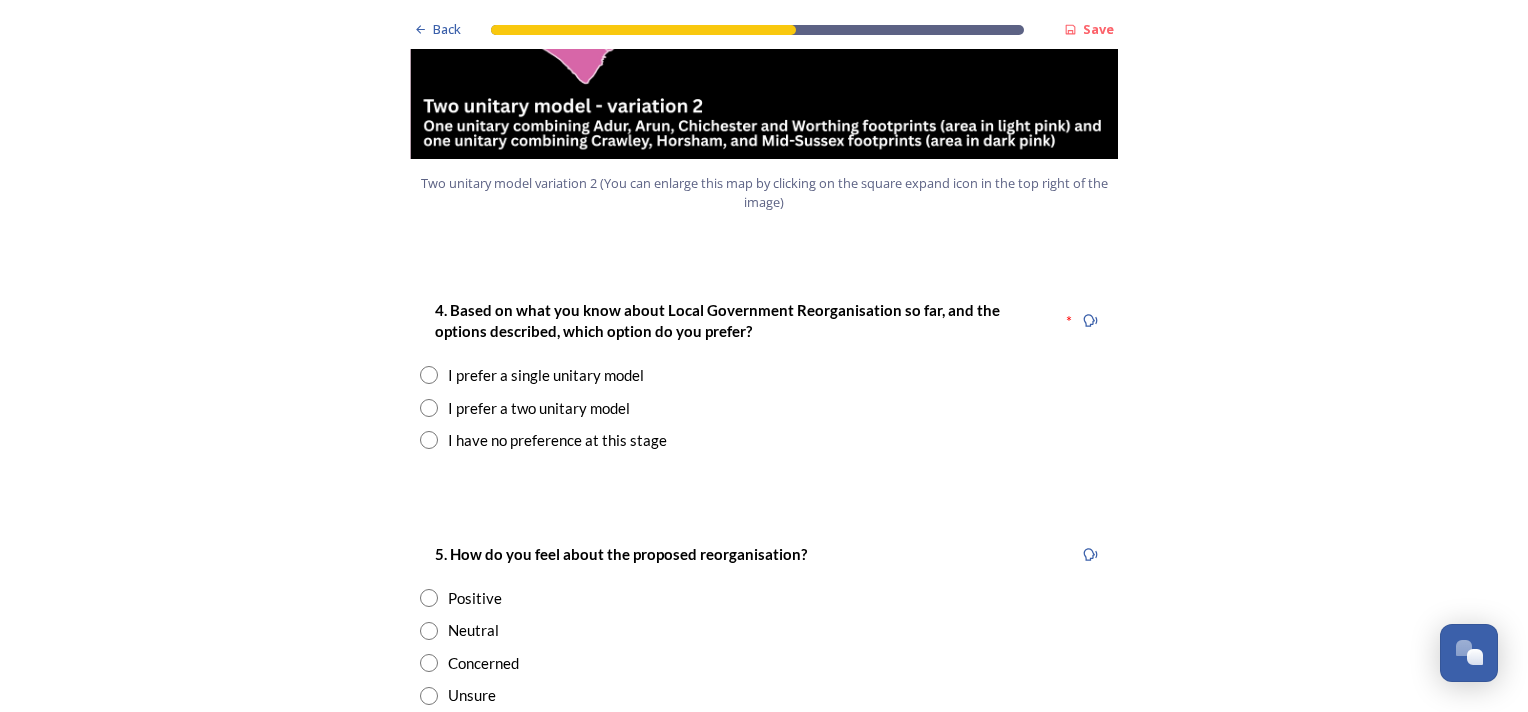 click at bounding box center [429, 375] 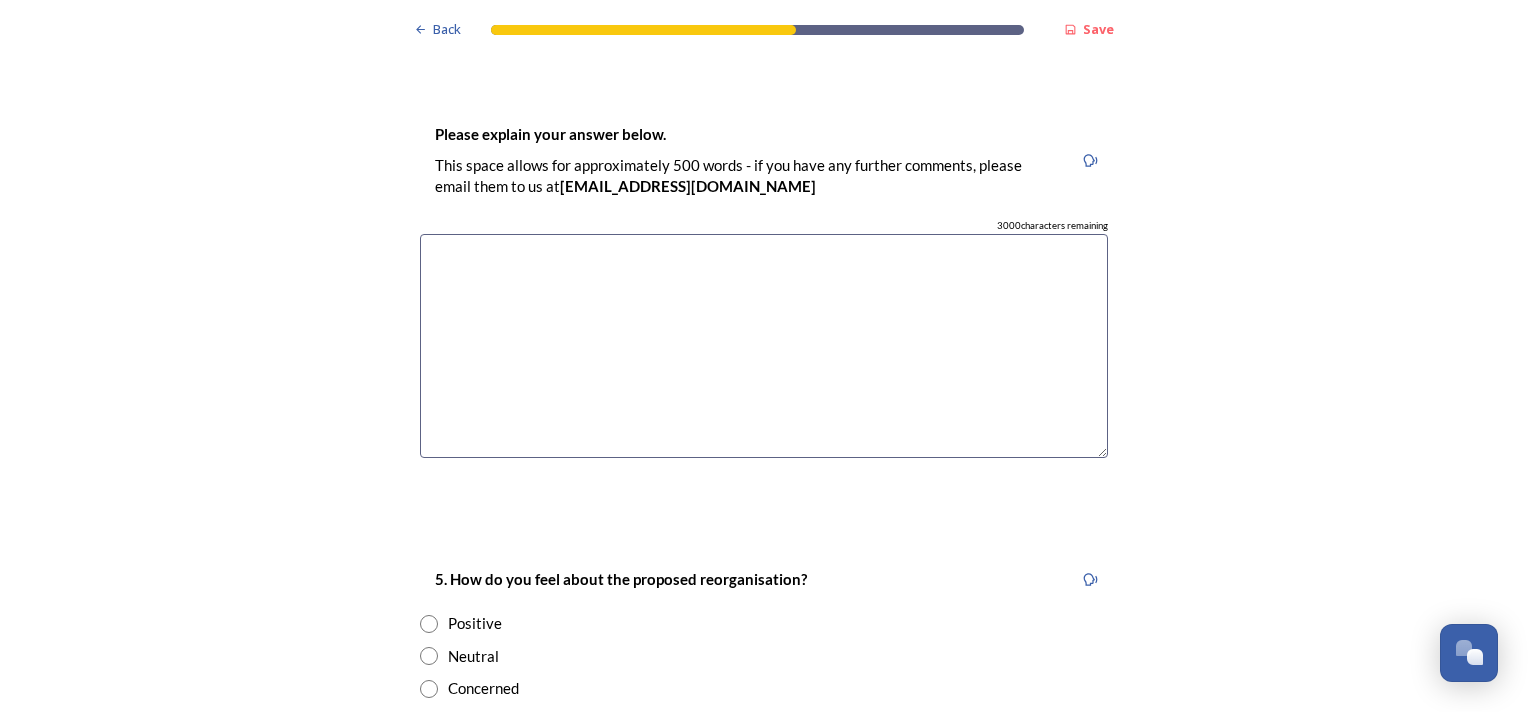 scroll, scrollTop: 3100, scrollLeft: 0, axis: vertical 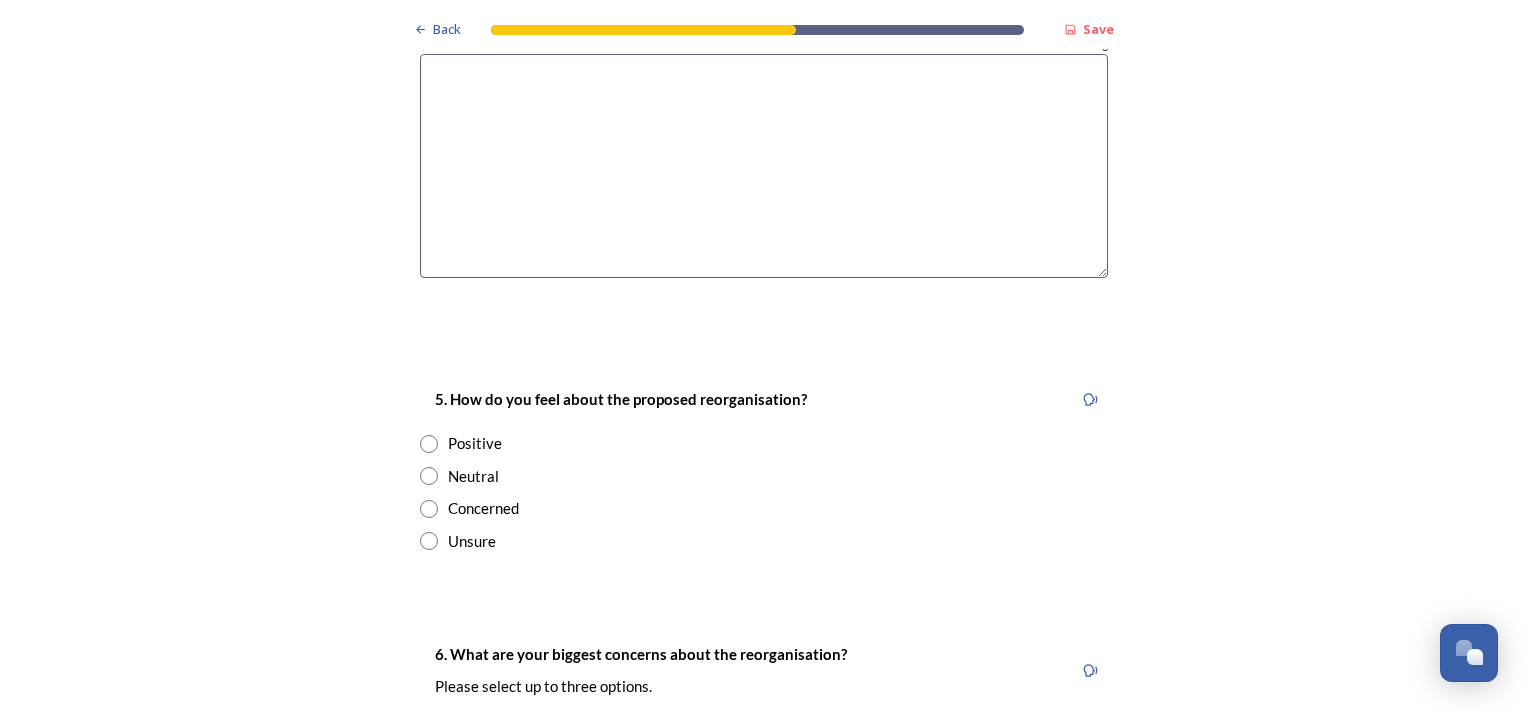 click at bounding box center [429, 509] 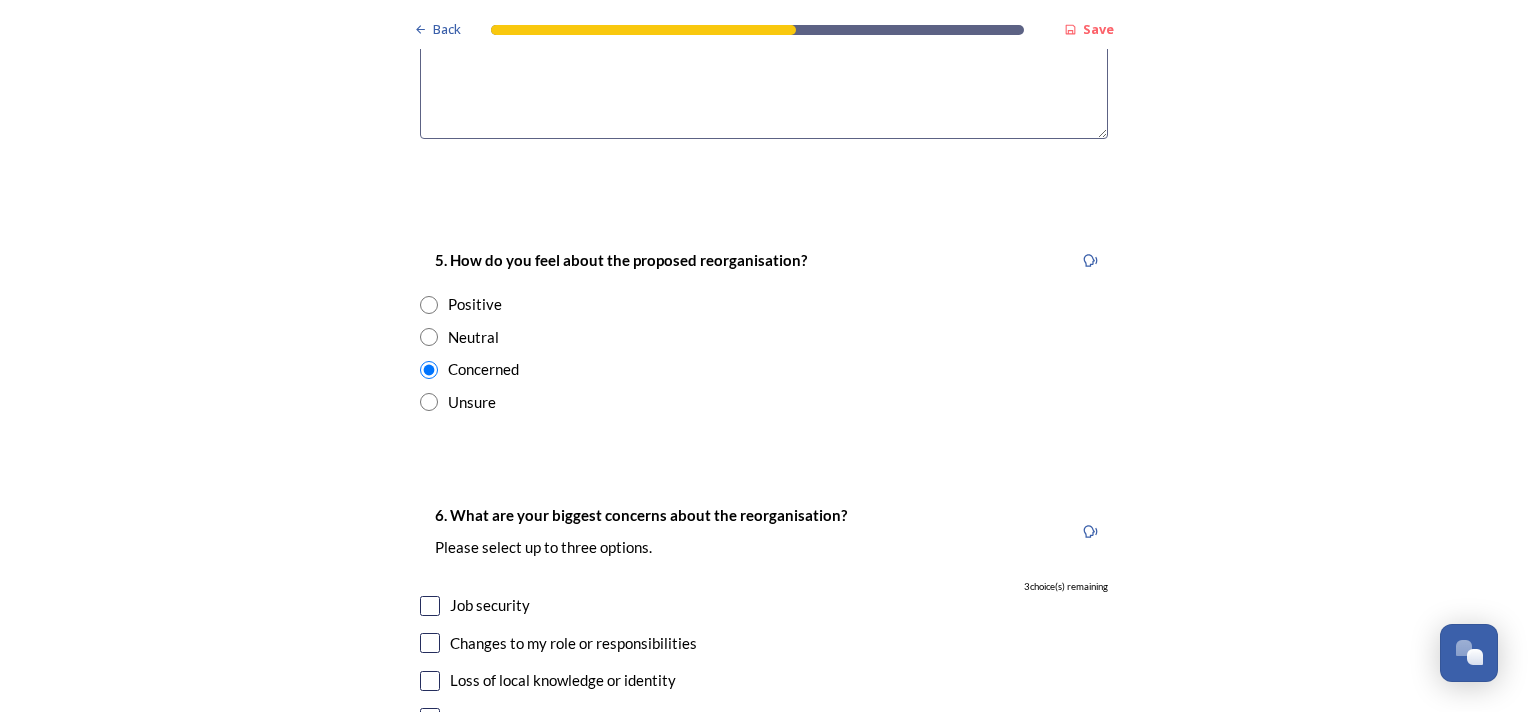 scroll, scrollTop: 3400, scrollLeft: 0, axis: vertical 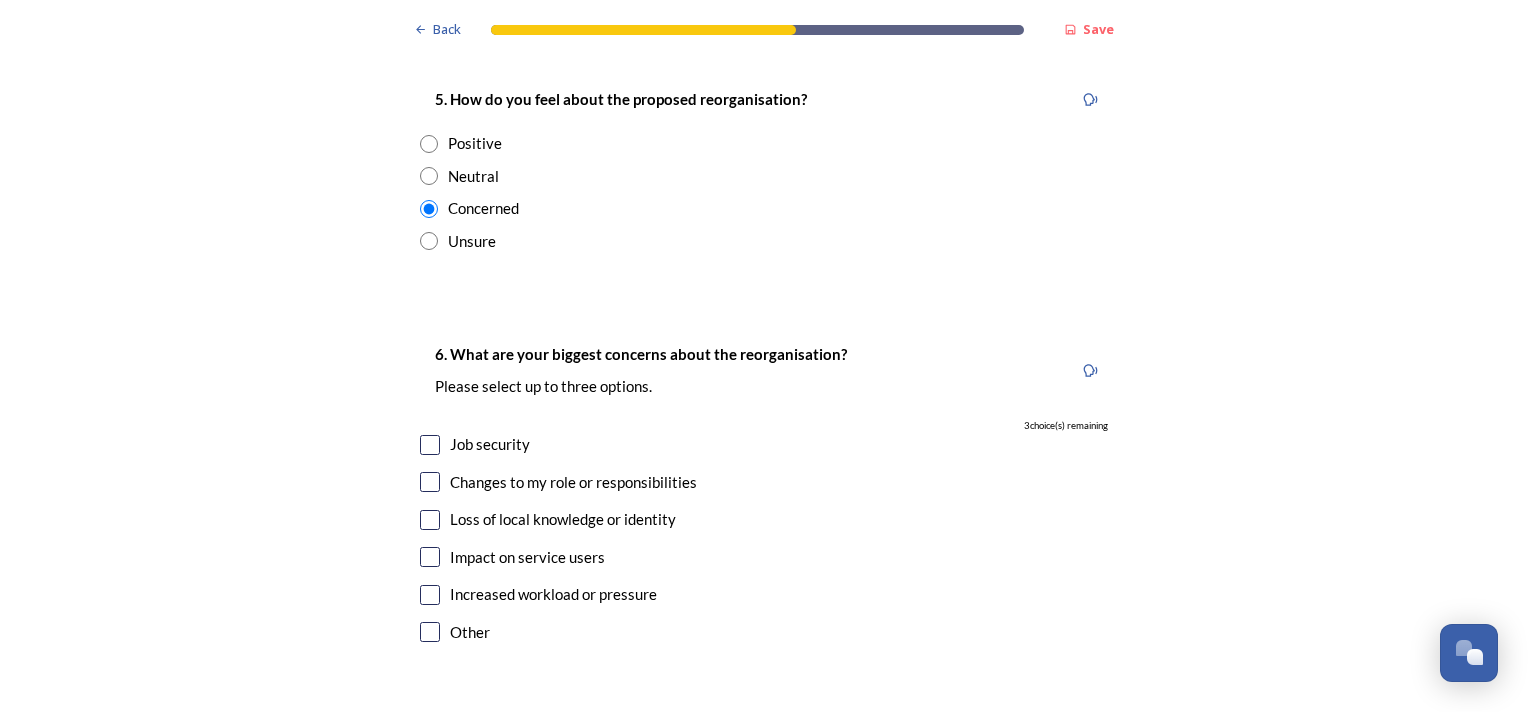 click at bounding box center [430, 445] 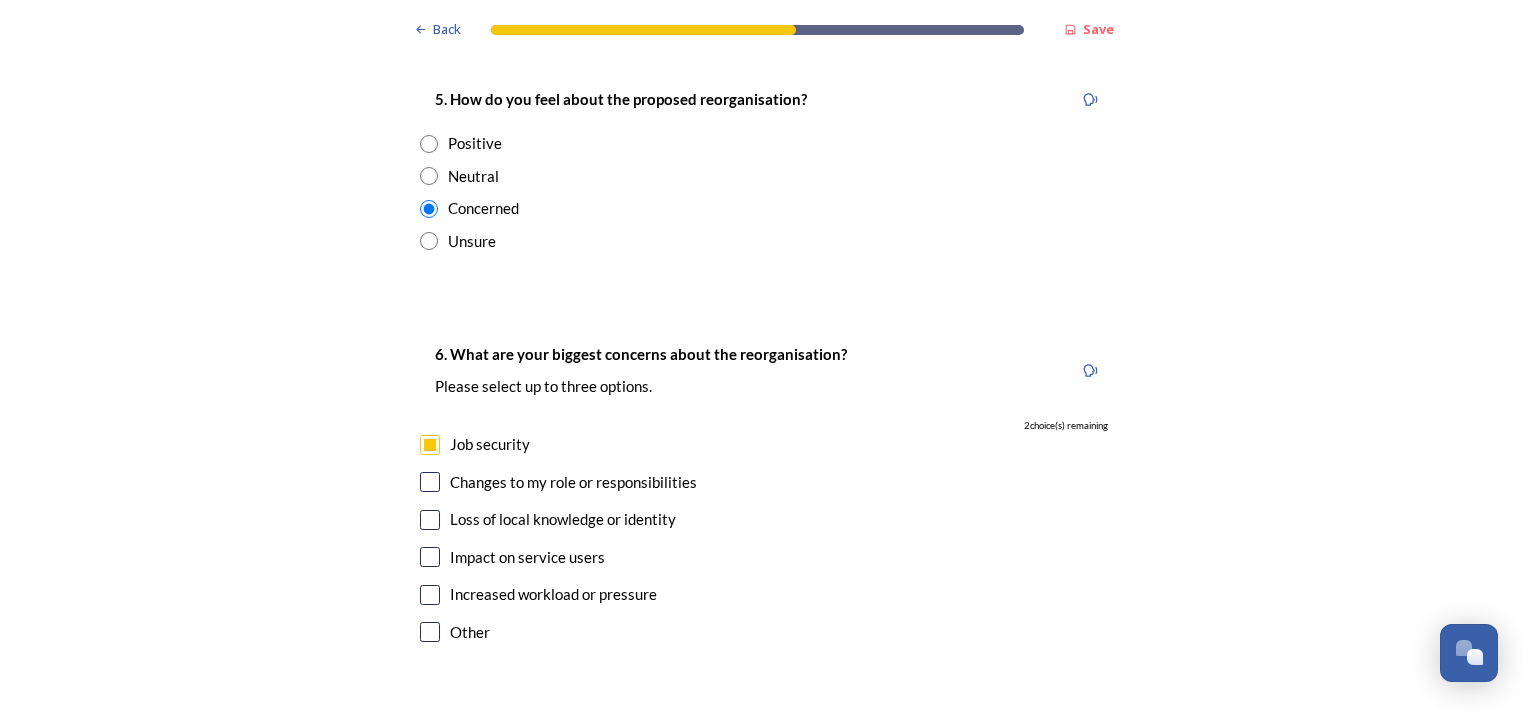 click at bounding box center [430, 482] 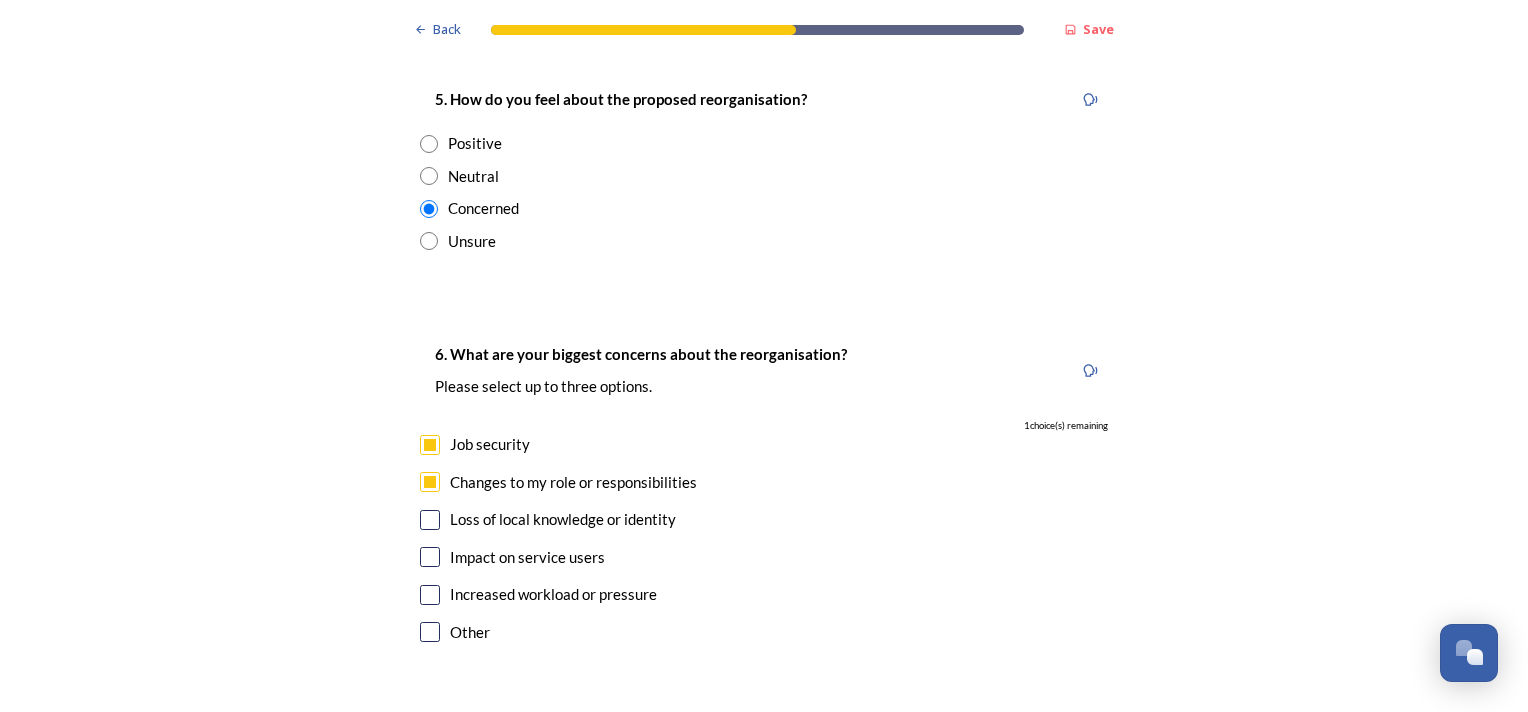 click at bounding box center (430, 520) 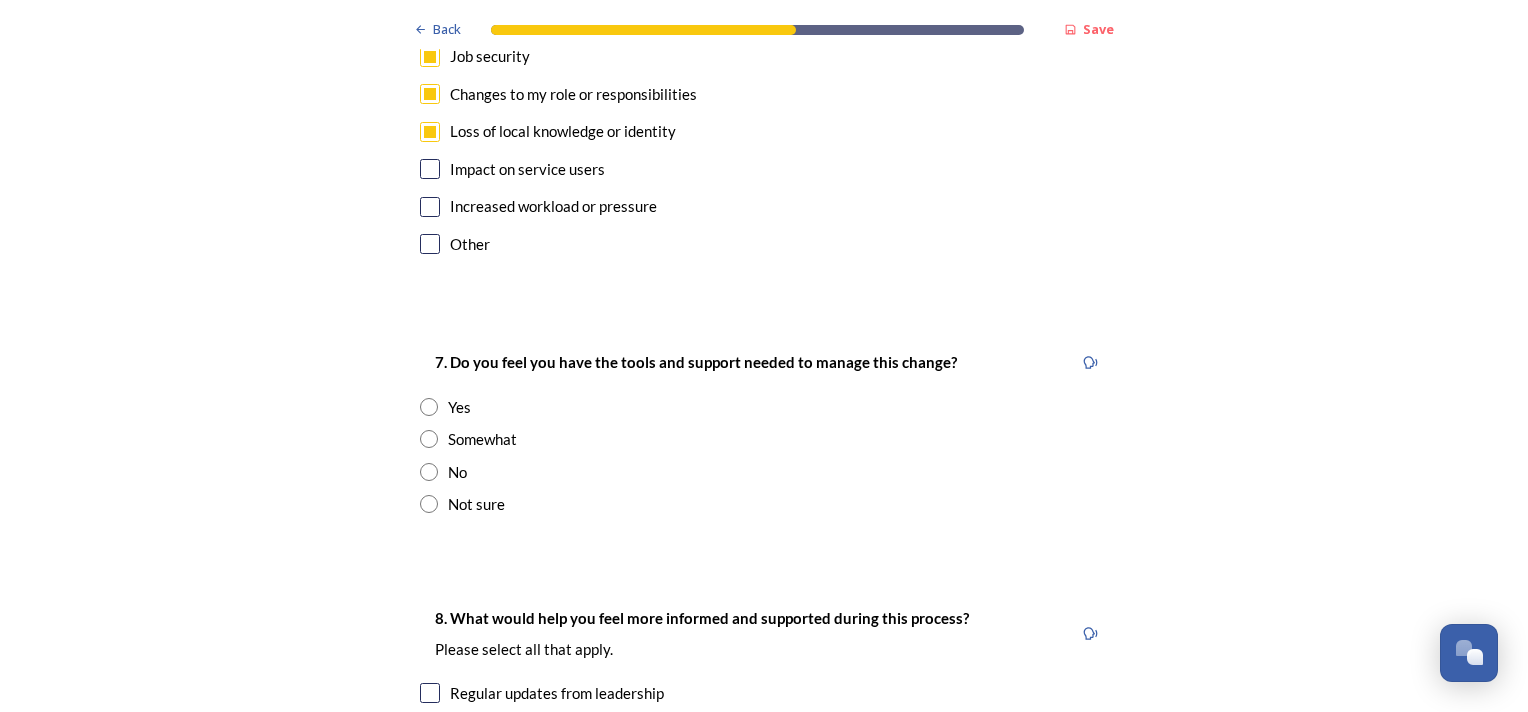 scroll, scrollTop: 3800, scrollLeft: 0, axis: vertical 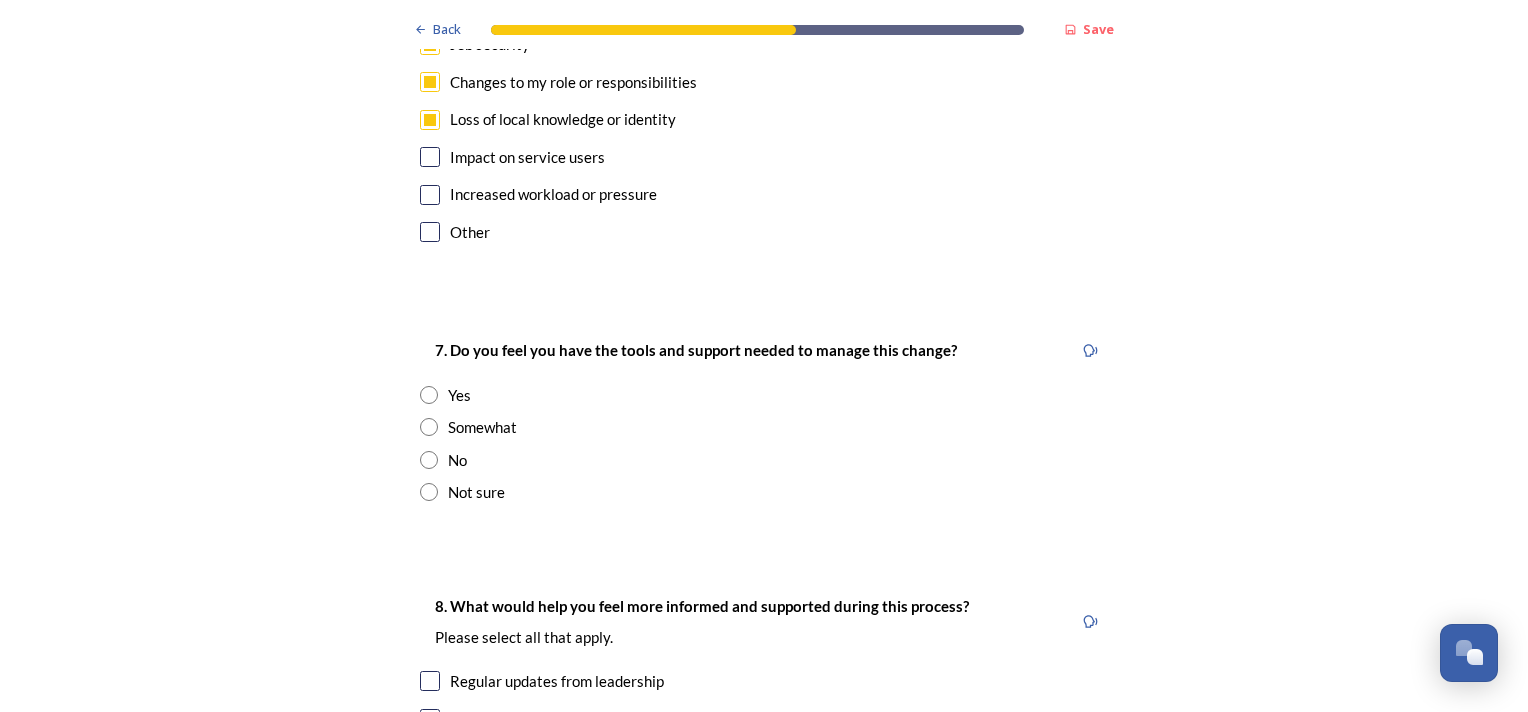 click at bounding box center [430, 195] 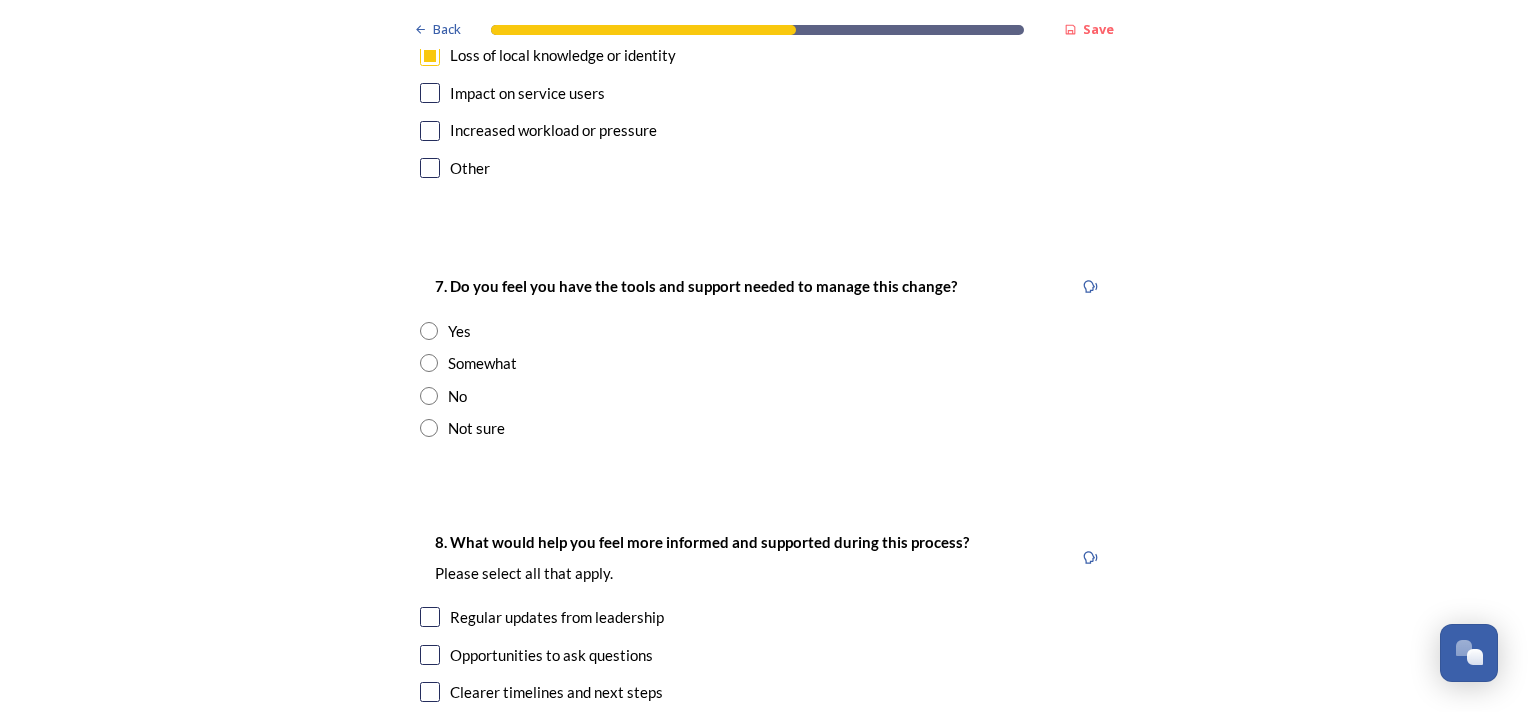 scroll, scrollTop: 3900, scrollLeft: 0, axis: vertical 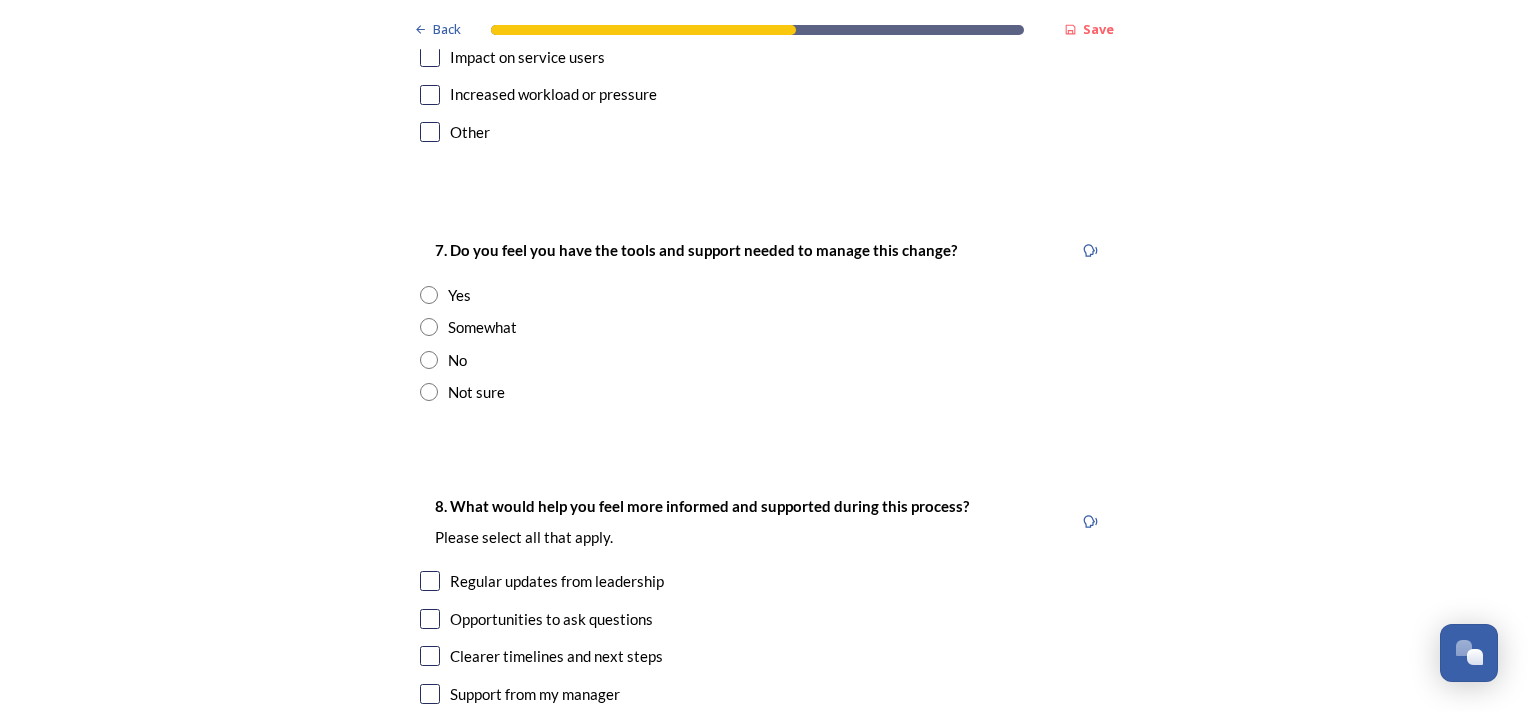 click at bounding box center (429, 360) 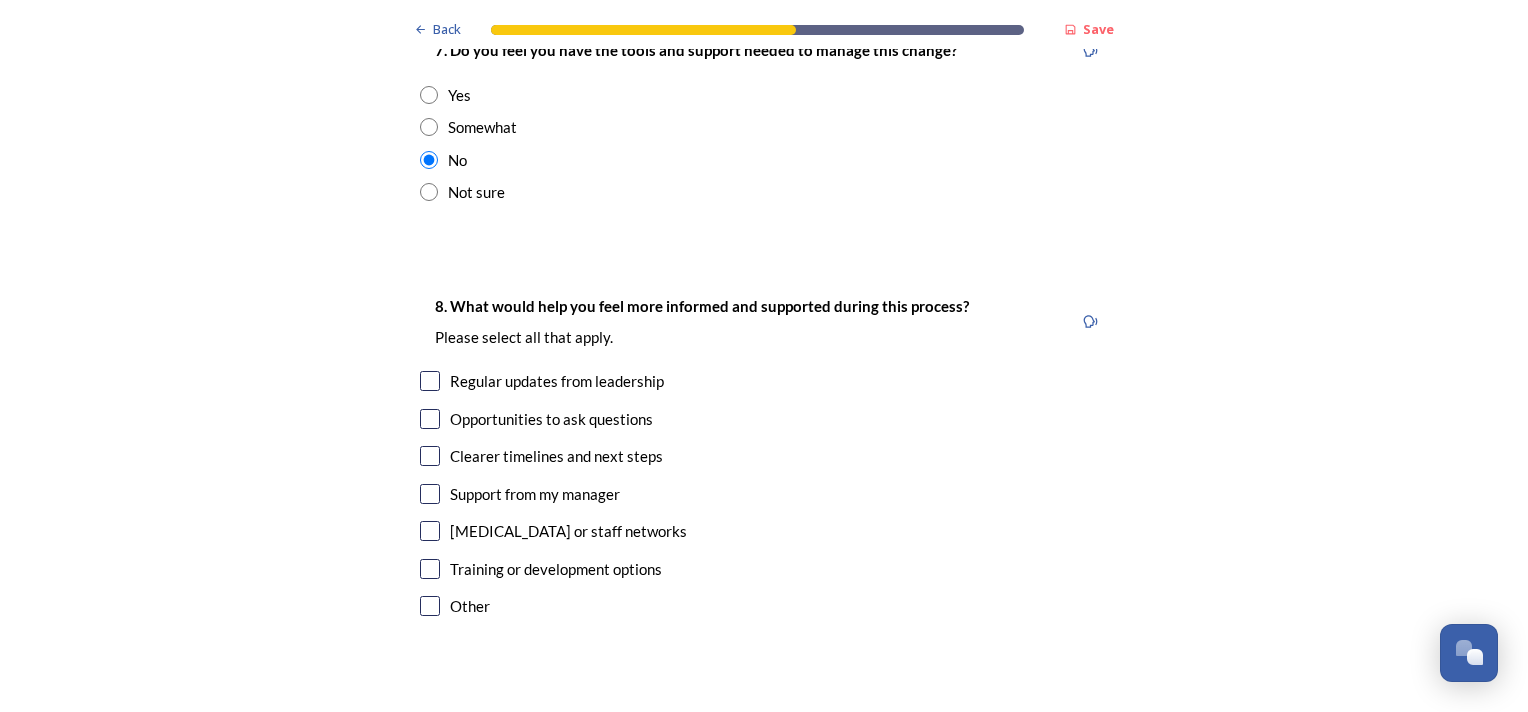 scroll, scrollTop: 4200, scrollLeft: 0, axis: vertical 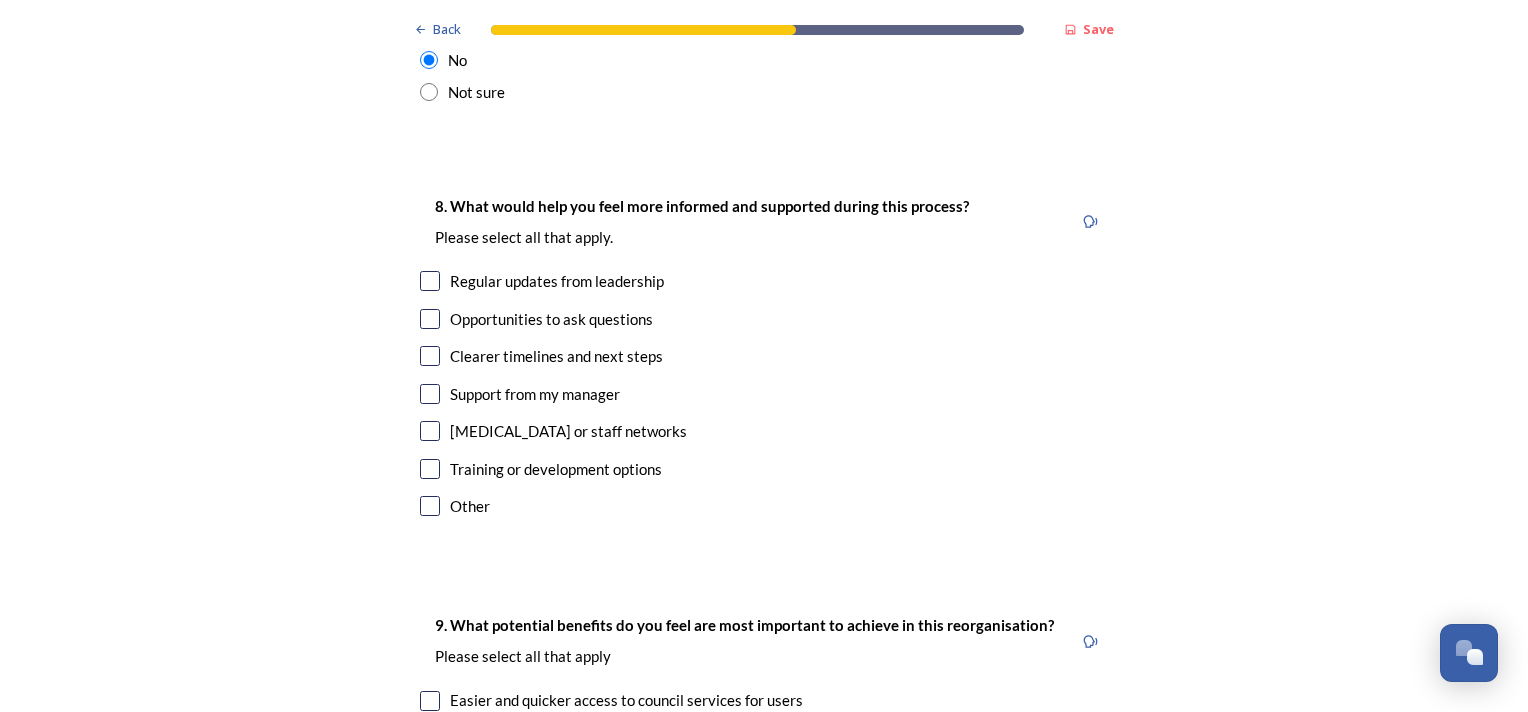 click at bounding box center [430, 281] 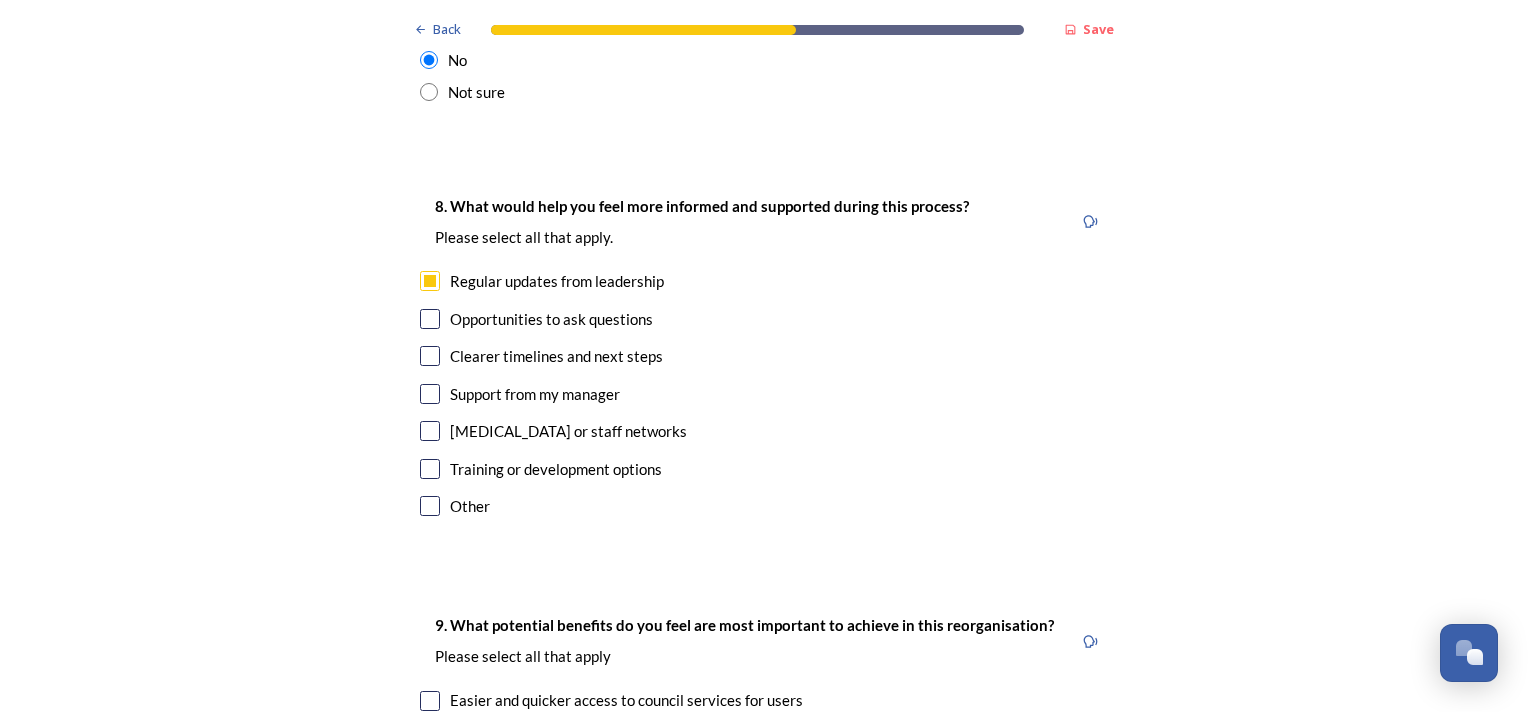 click at bounding box center (430, 356) 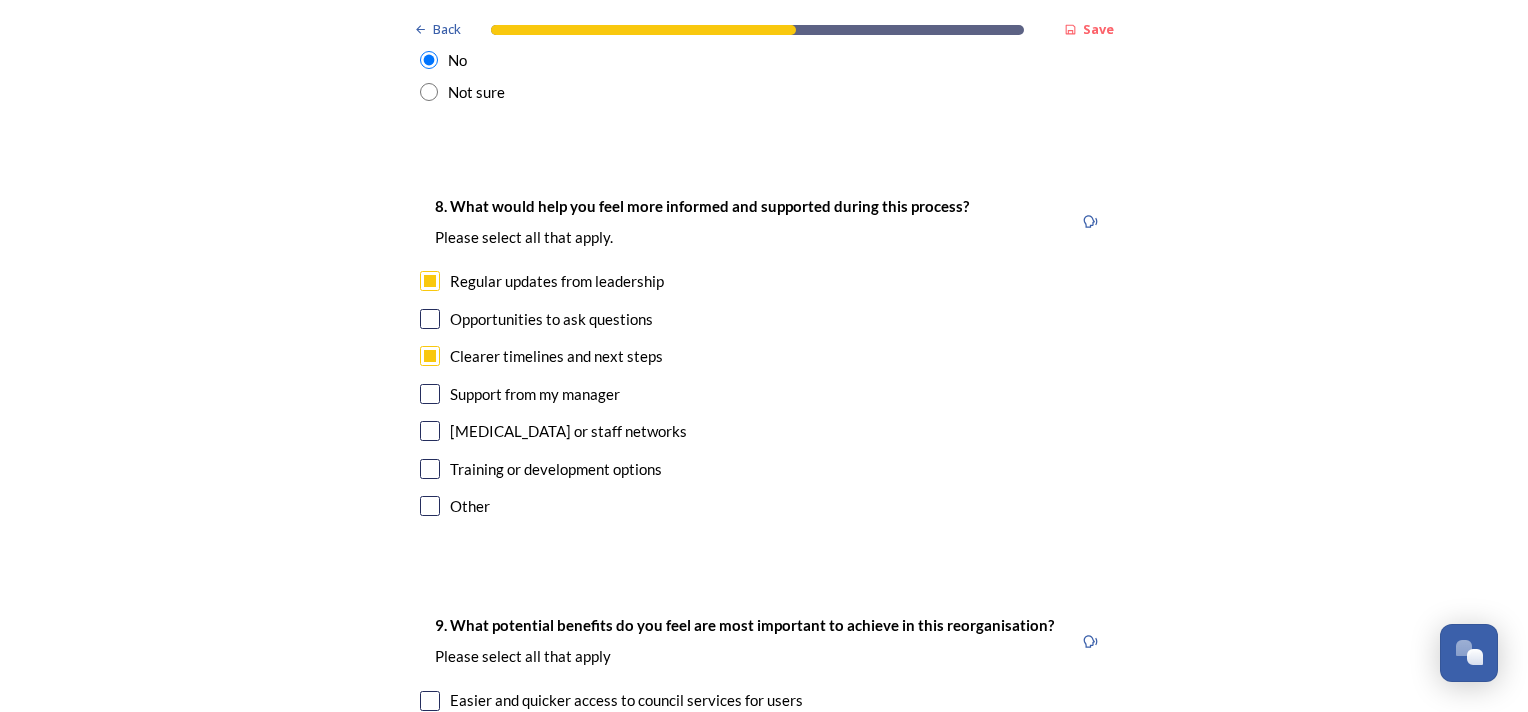 click at bounding box center (430, 469) 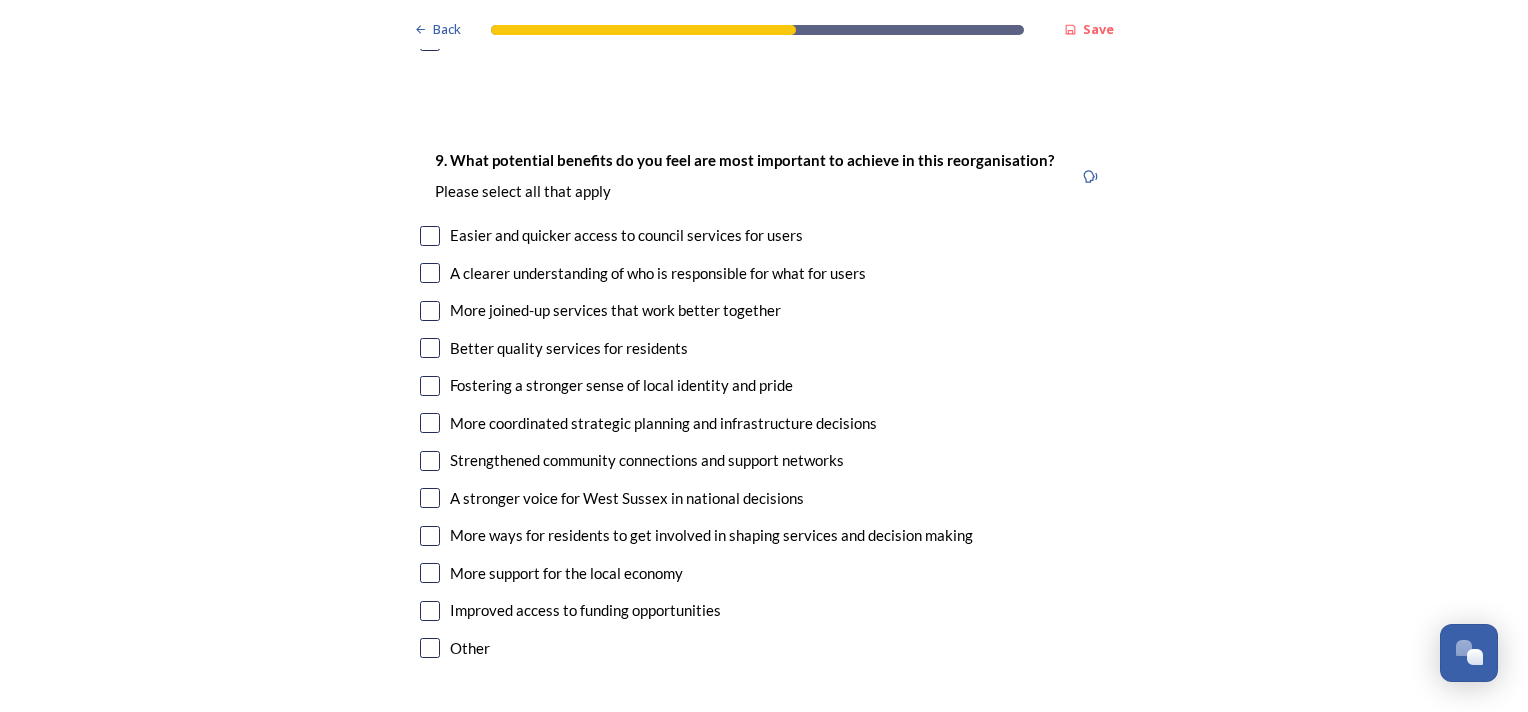 scroll, scrollTop: 4700, scrollLeft: 0, axis: vertical 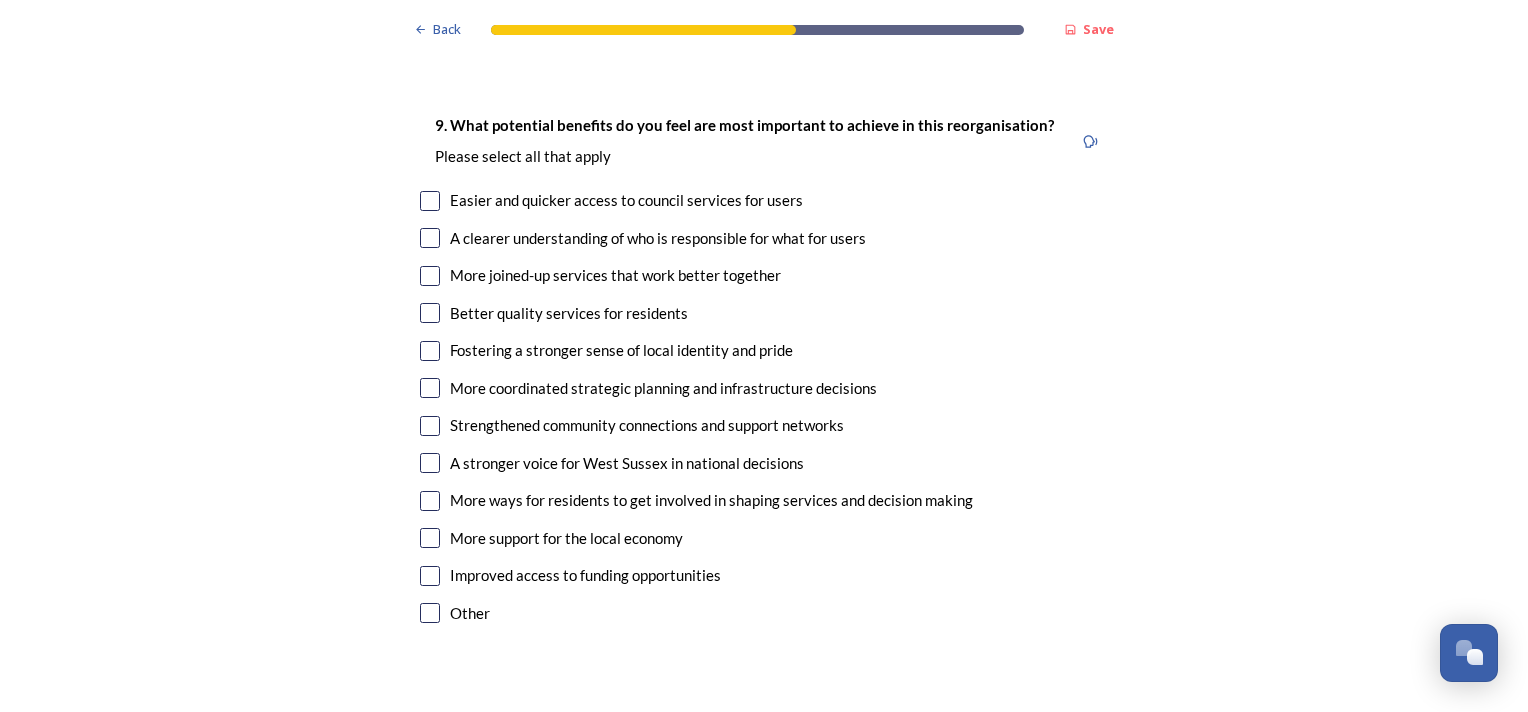 click at bounding box center (430, 276) 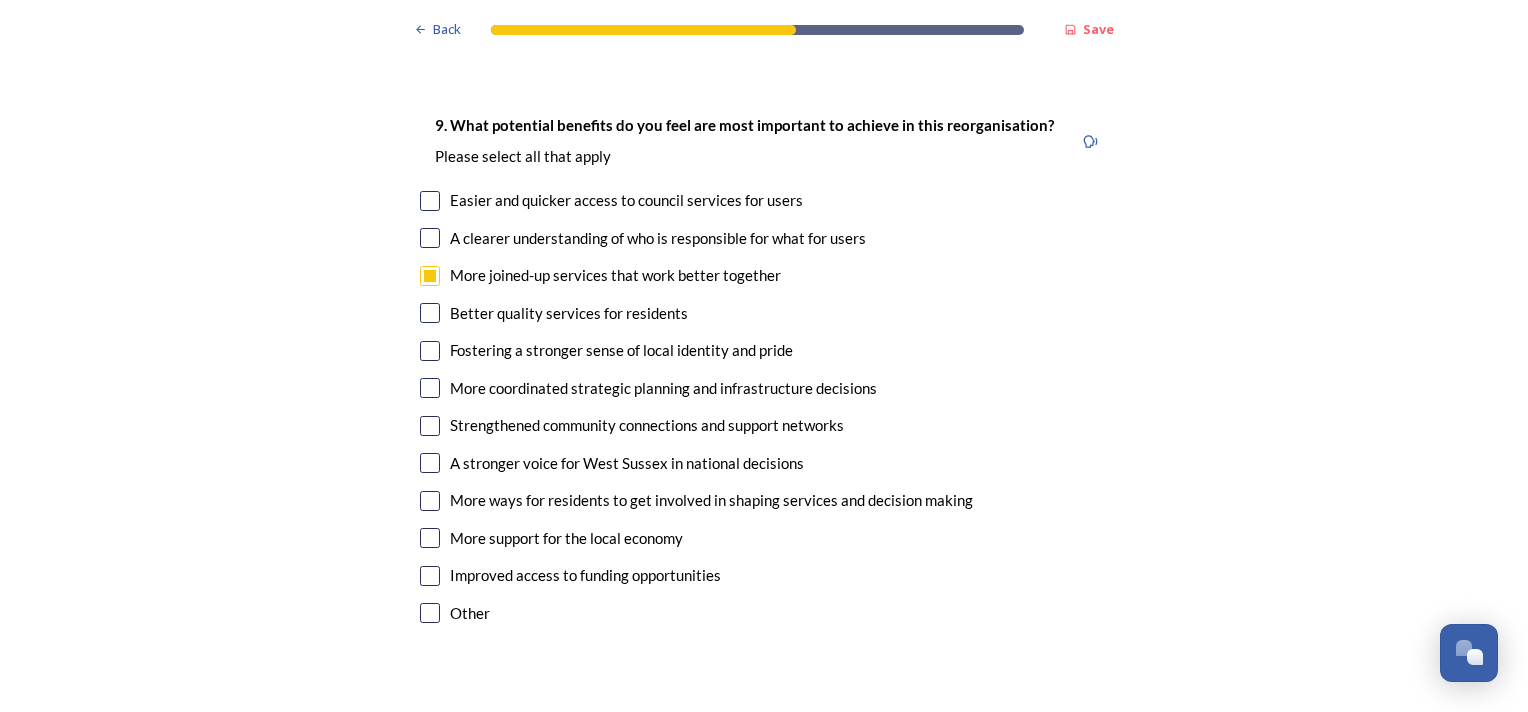 click at bounding box center [430, 238] 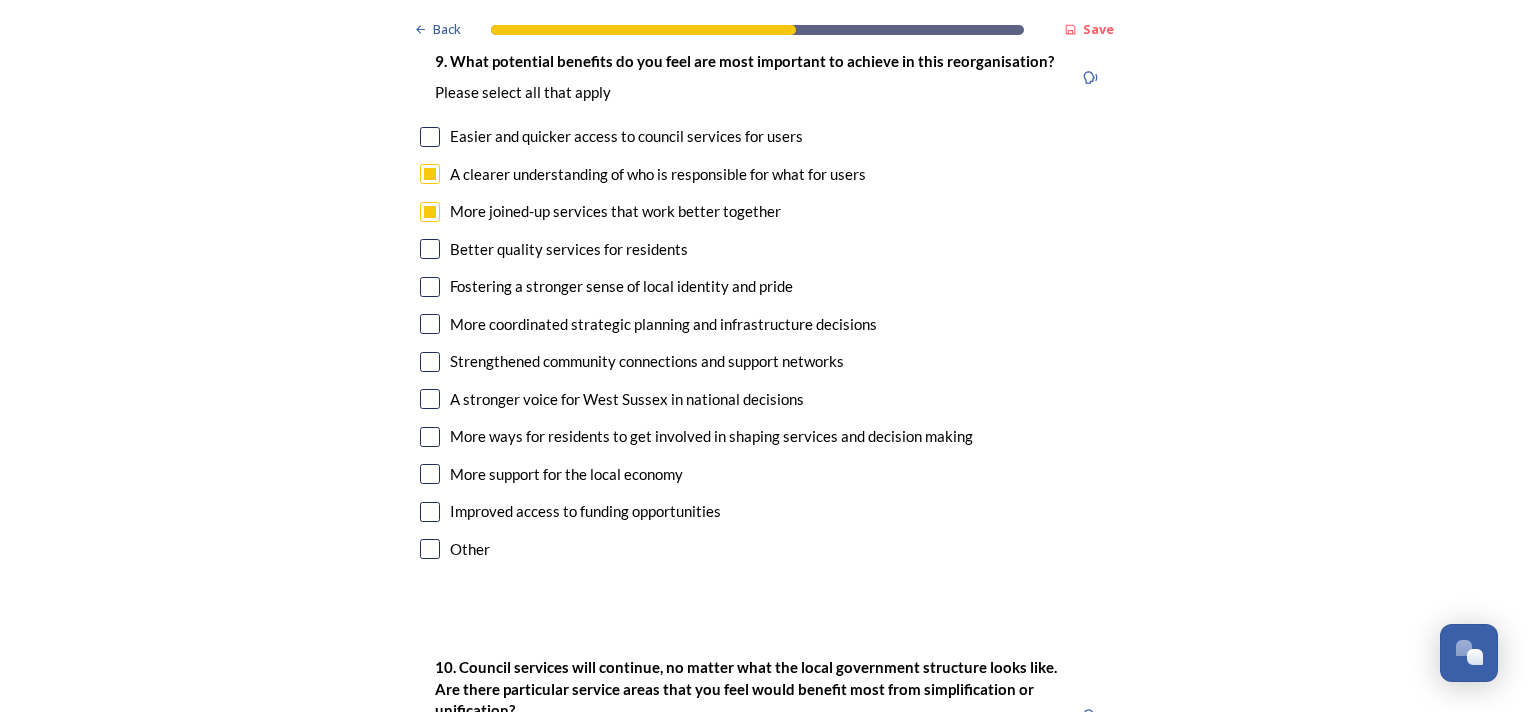 scroll, scrollTop: 4800, scrollLeft: 0, axis: vertical 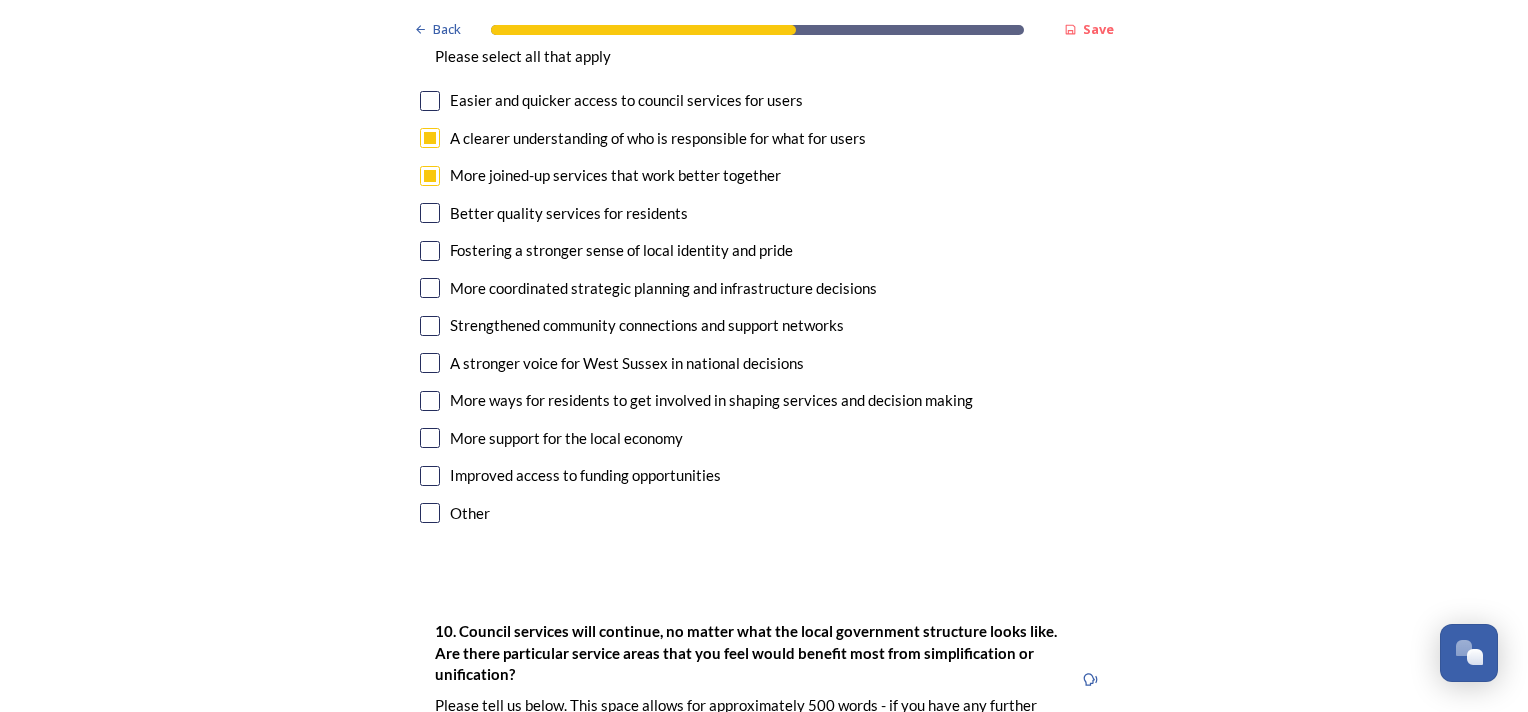click at bounding box center [430, 363] 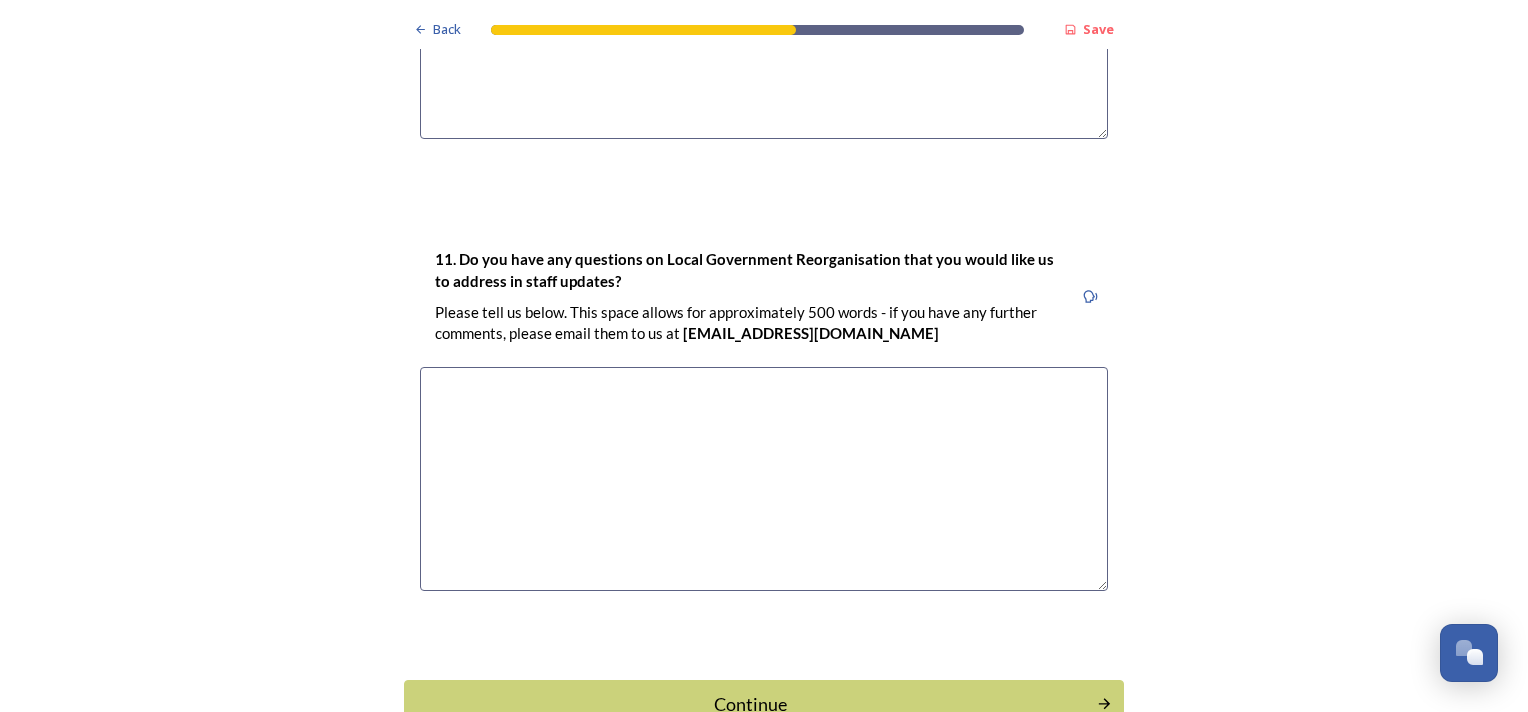 scroll, scrollTop: 5700, scrollLeft: 0, axis: vertical 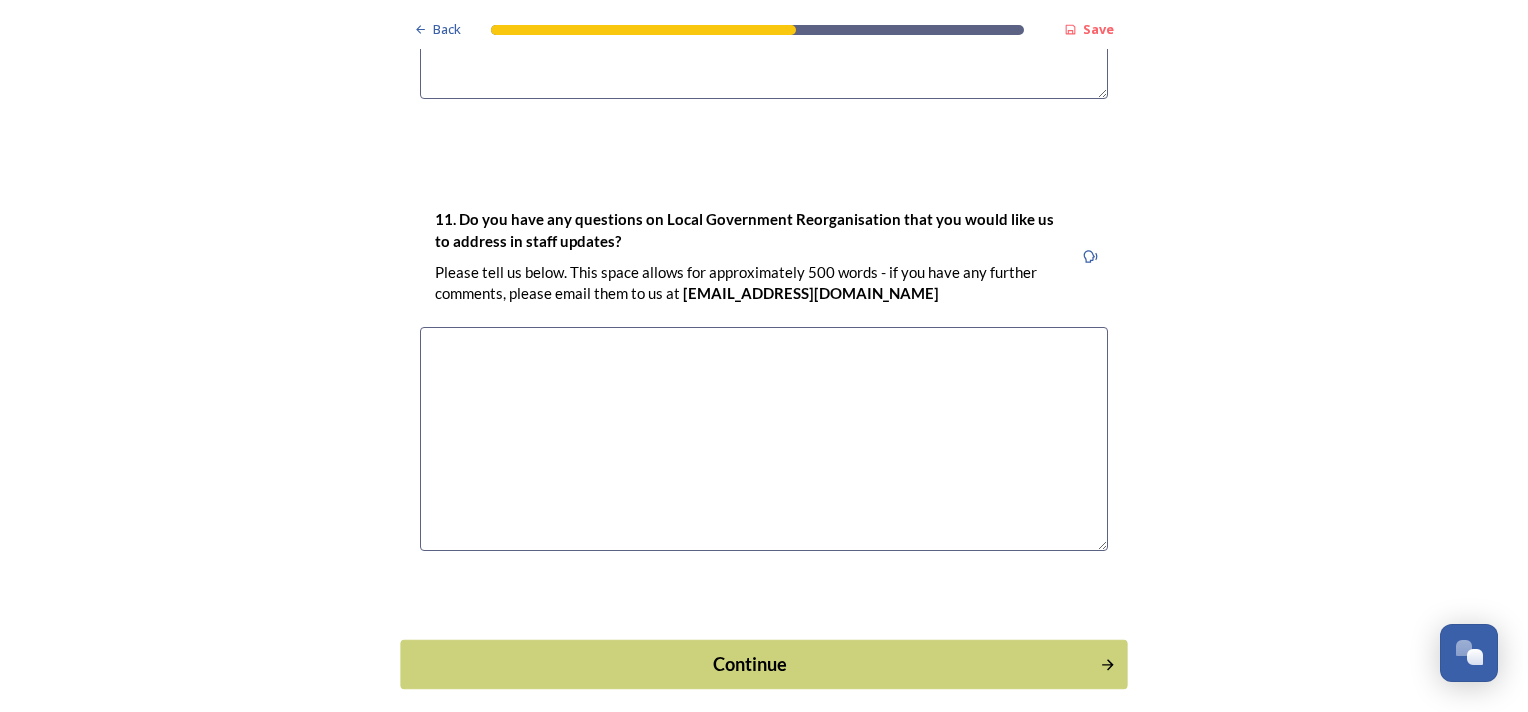 click on "Continue" at bounding box center [750, 664] 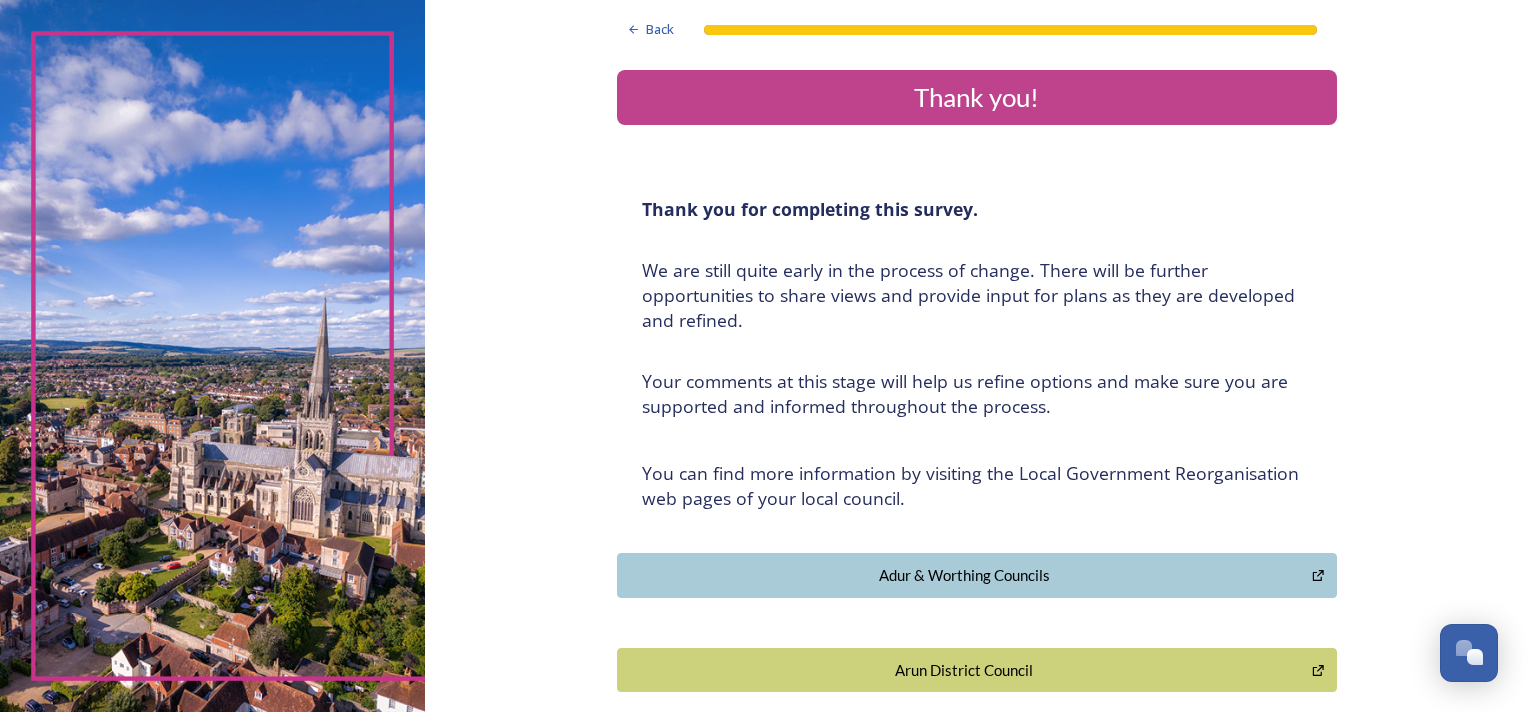 scroll, scrollTop: 100, scrollLeft: 0, axis: vertical 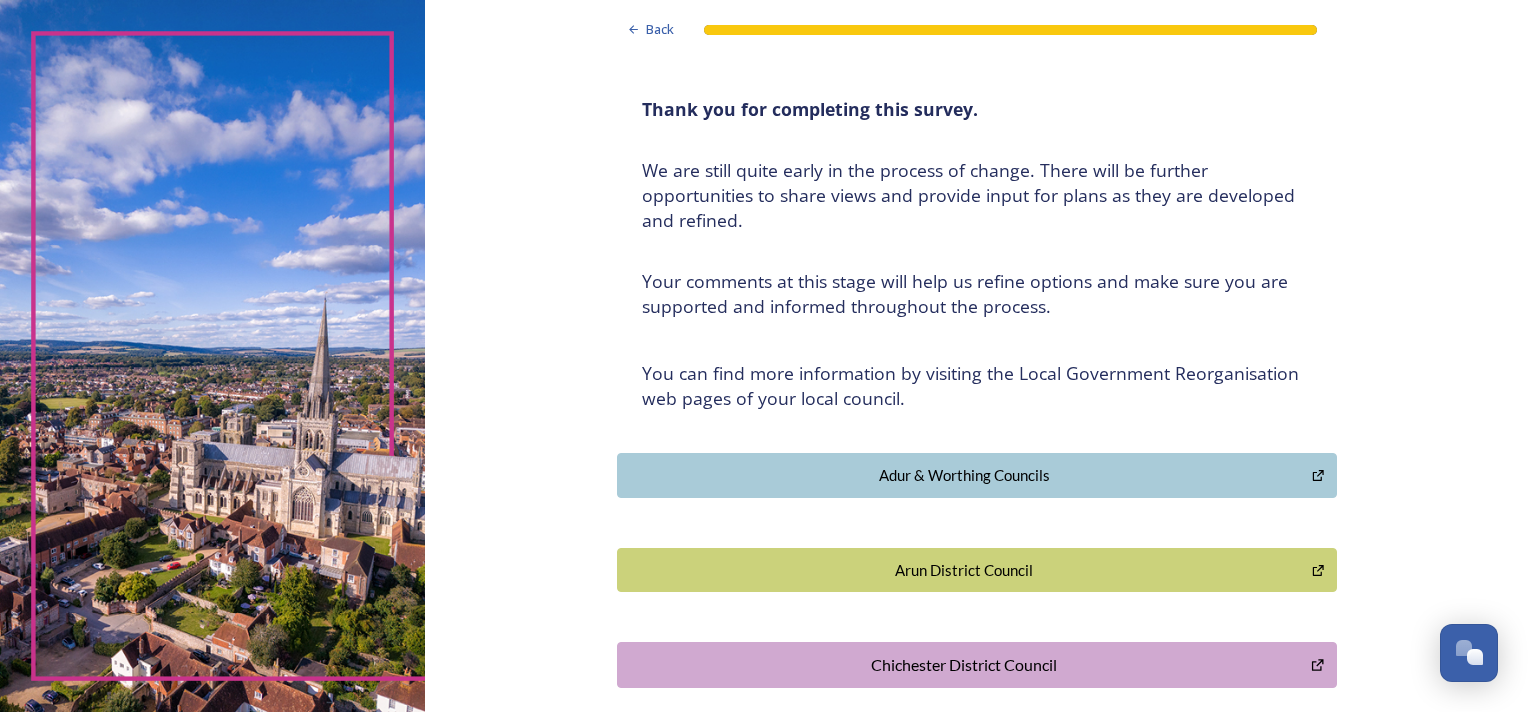 click on "Arun District Council" at bounding box center (965, 570) 